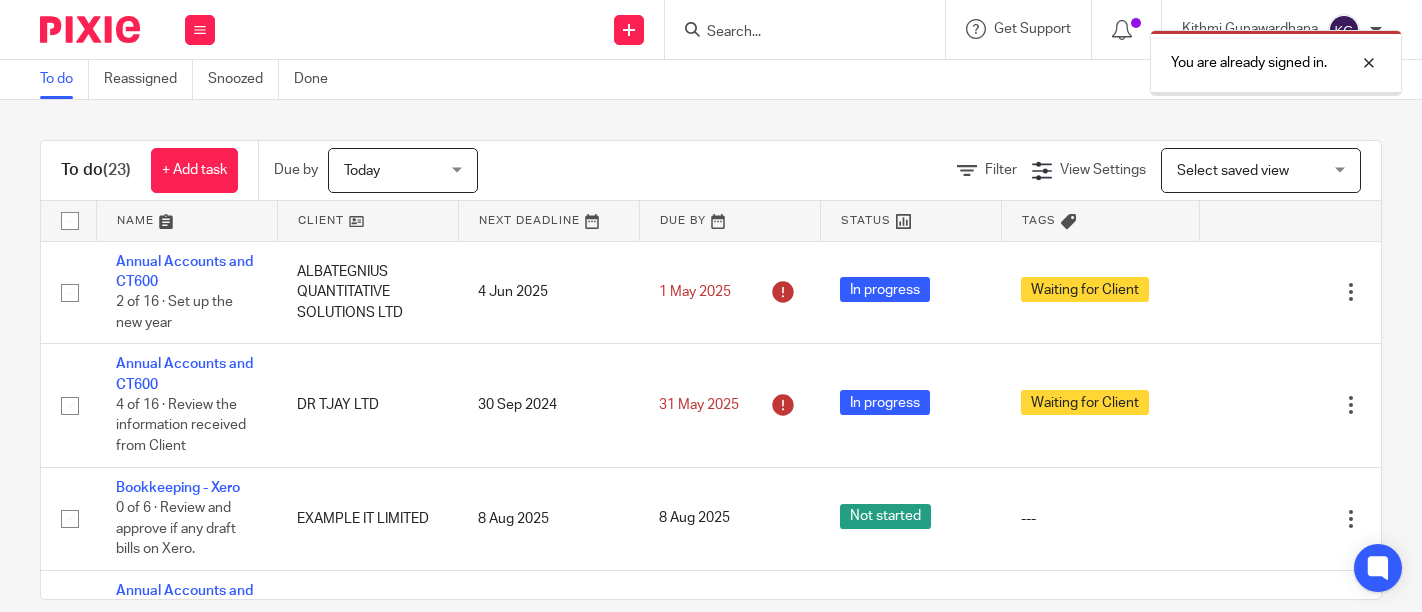 scroll, scrollTop: 0, scrollLeft: 0, axis: both 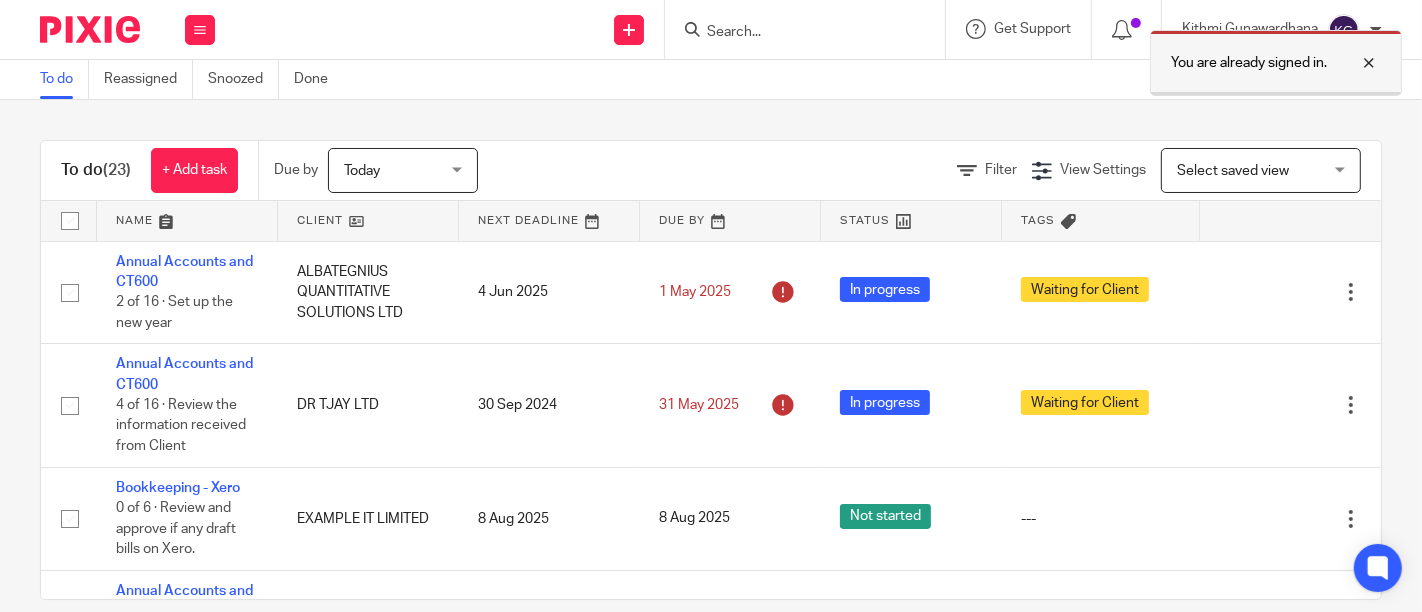 click at bounding box center [1354, 63] 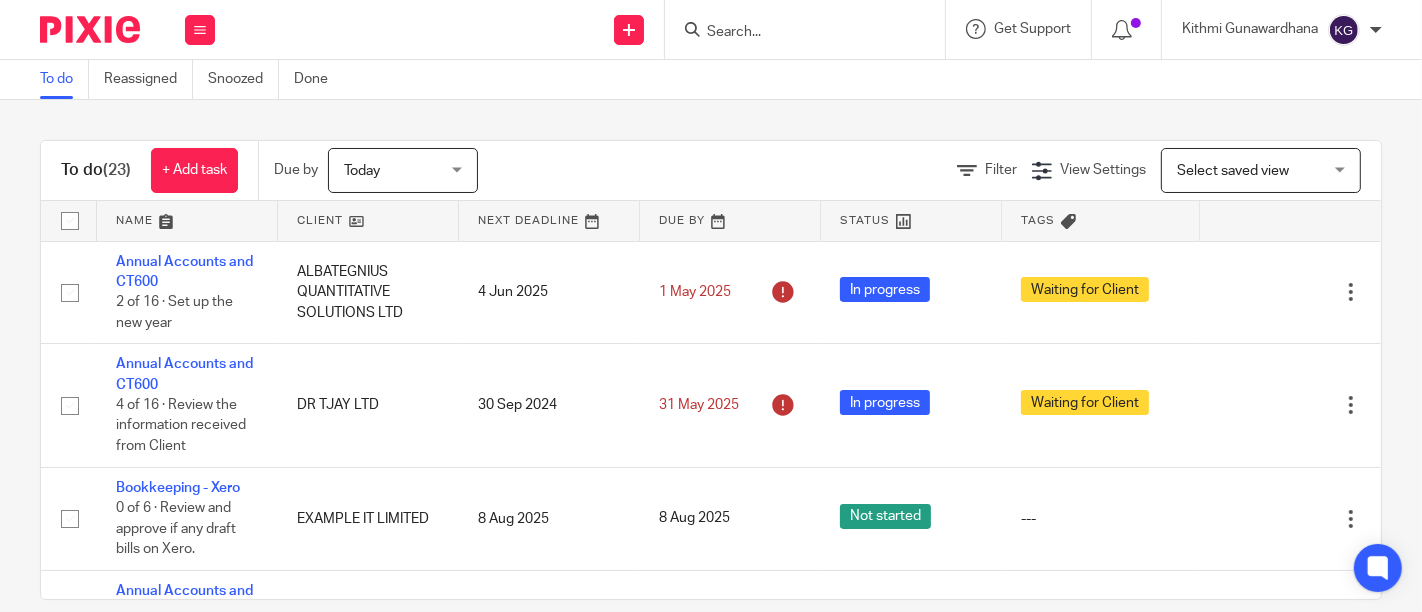 click at bounding box center (795, 33) 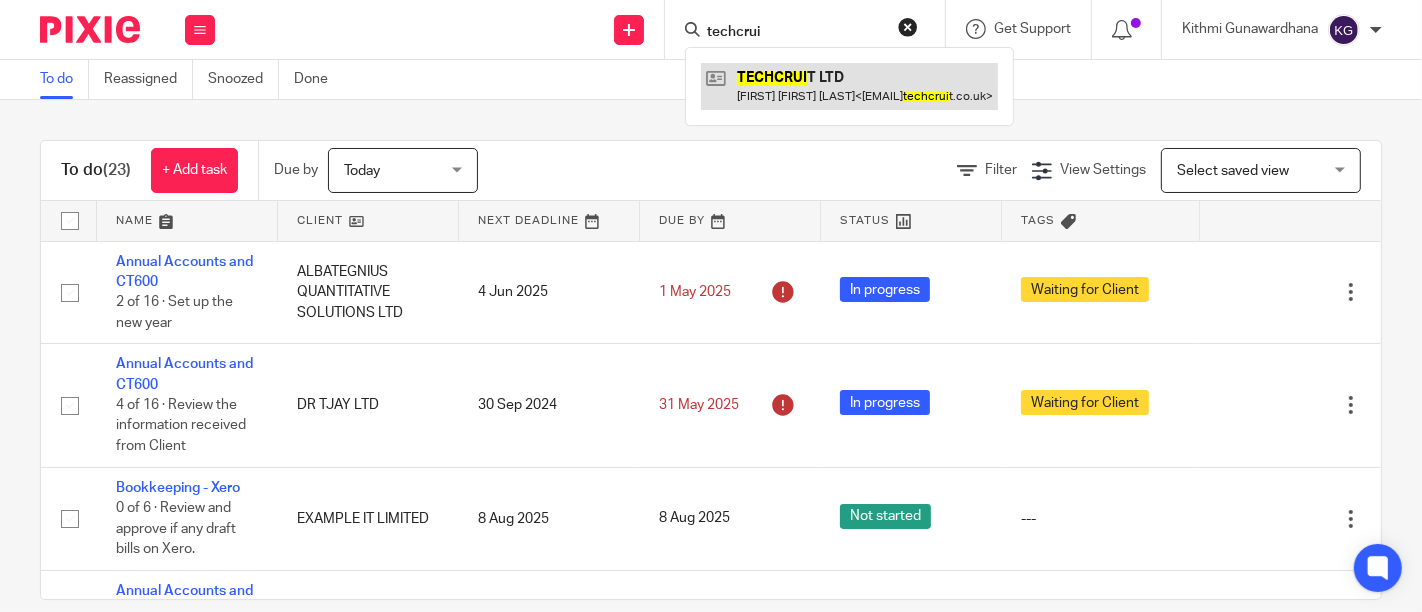 type on "techcrui" 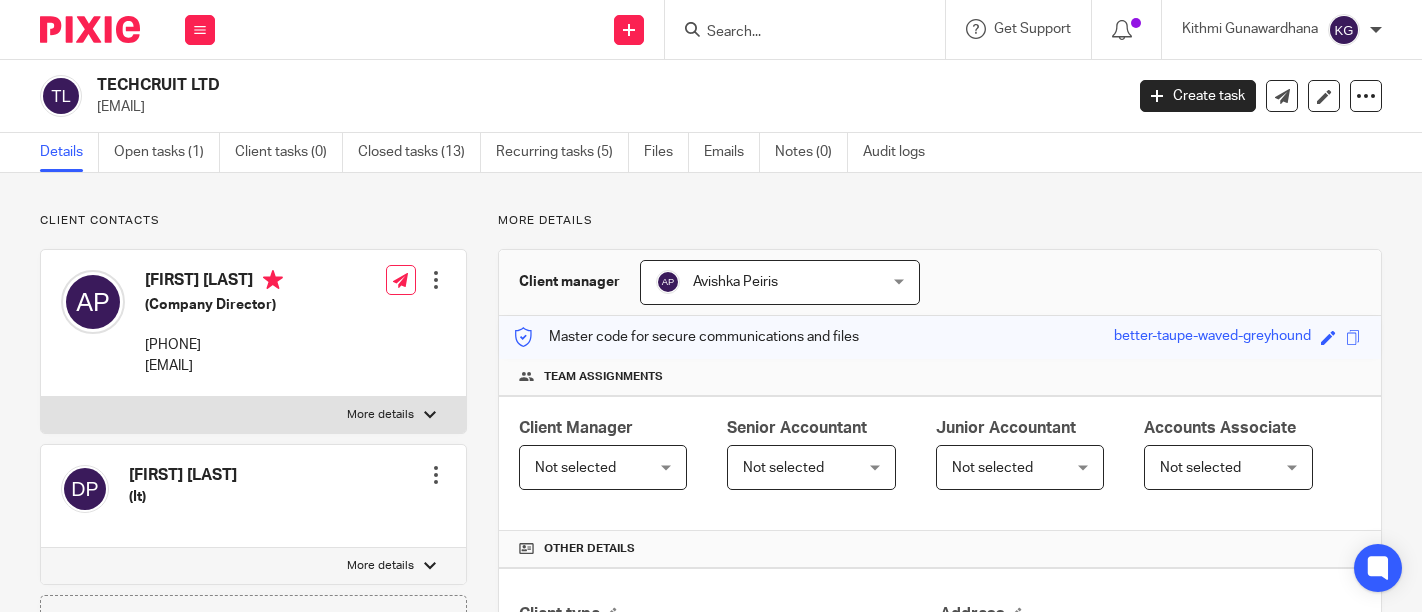 scroll, scrollTop: 0, scrollLeft: 0, axis: both 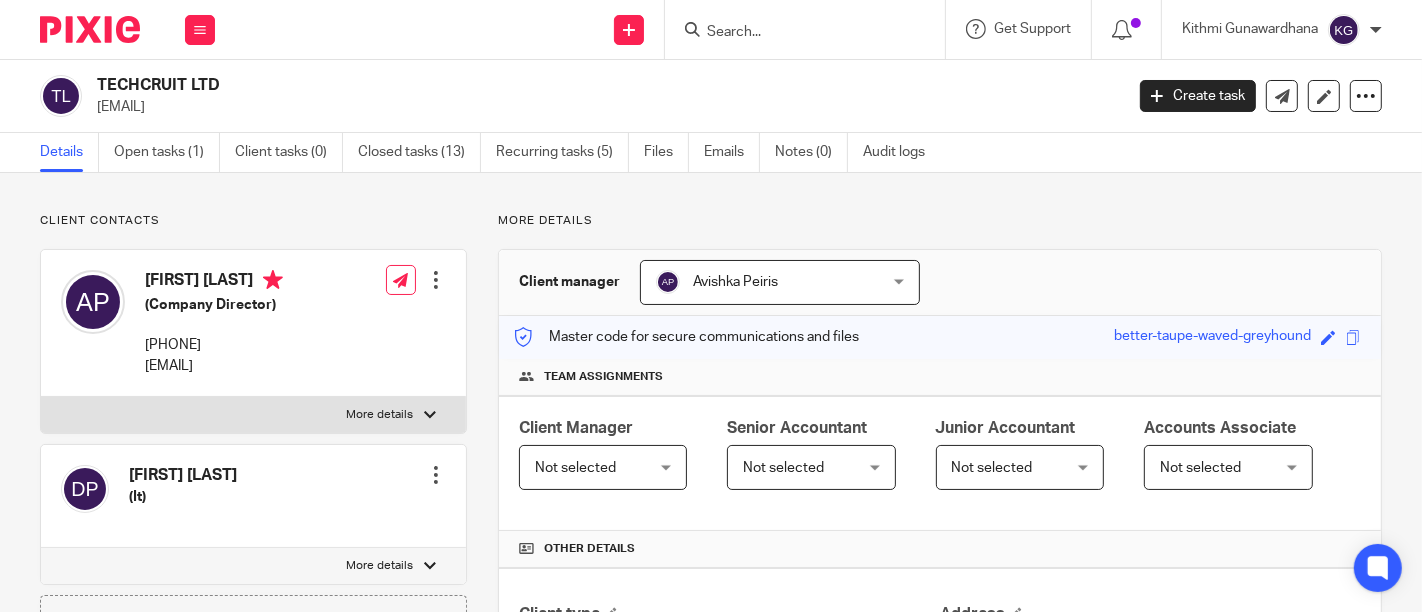 click on "[COMPANY_NAME]
[EMAIL]
Create task
Update from Companies House
Export data
Merge
Archive client" at bounding box center (711, 96) 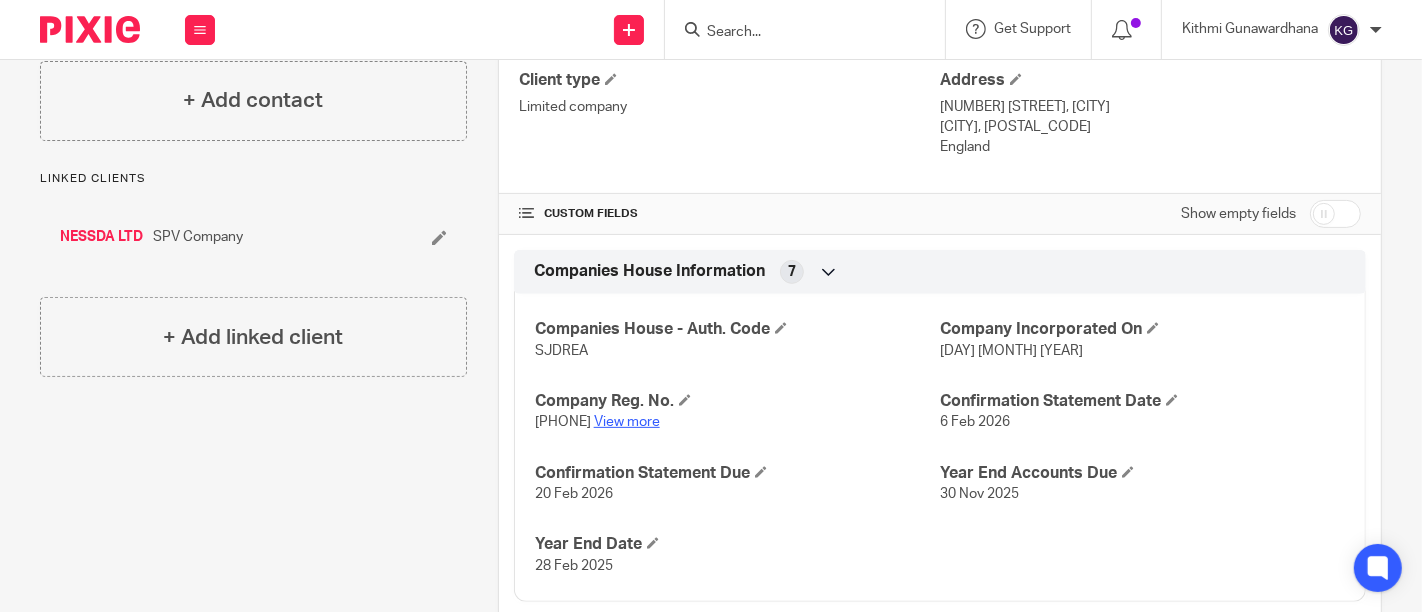 scroll, scrollTop: 555, scrollLeft: 0, axis: vertical 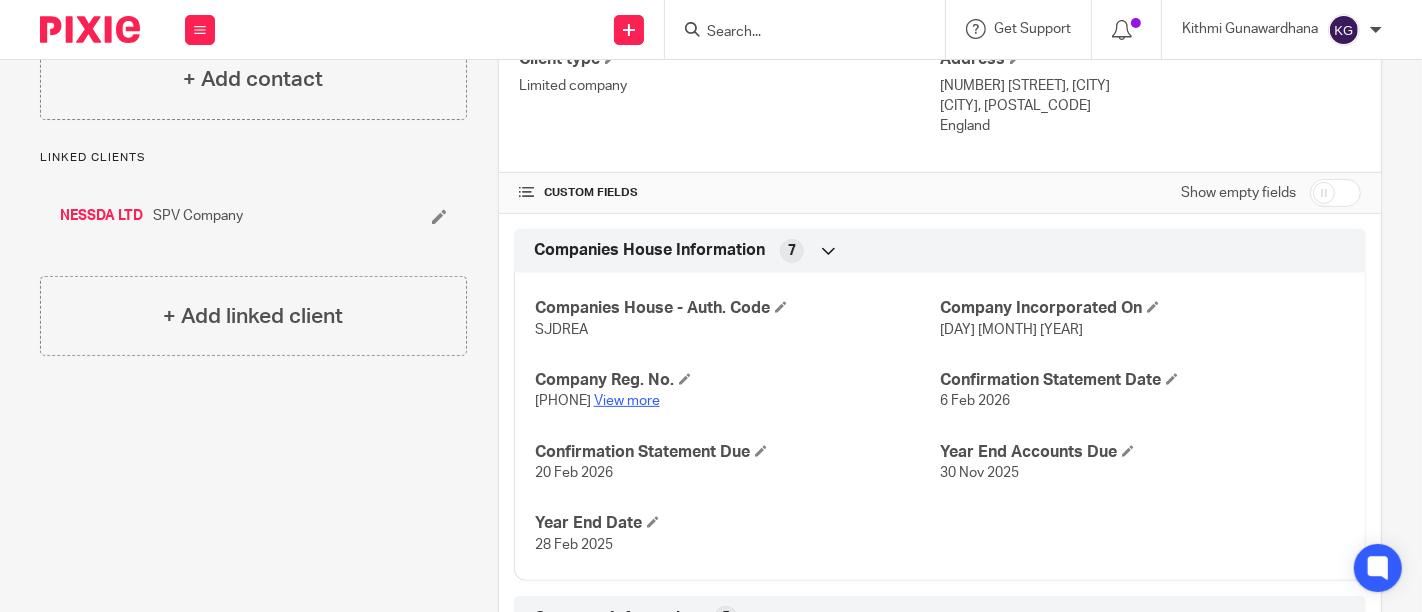 click on "View more" at bounding box center (627, 401) 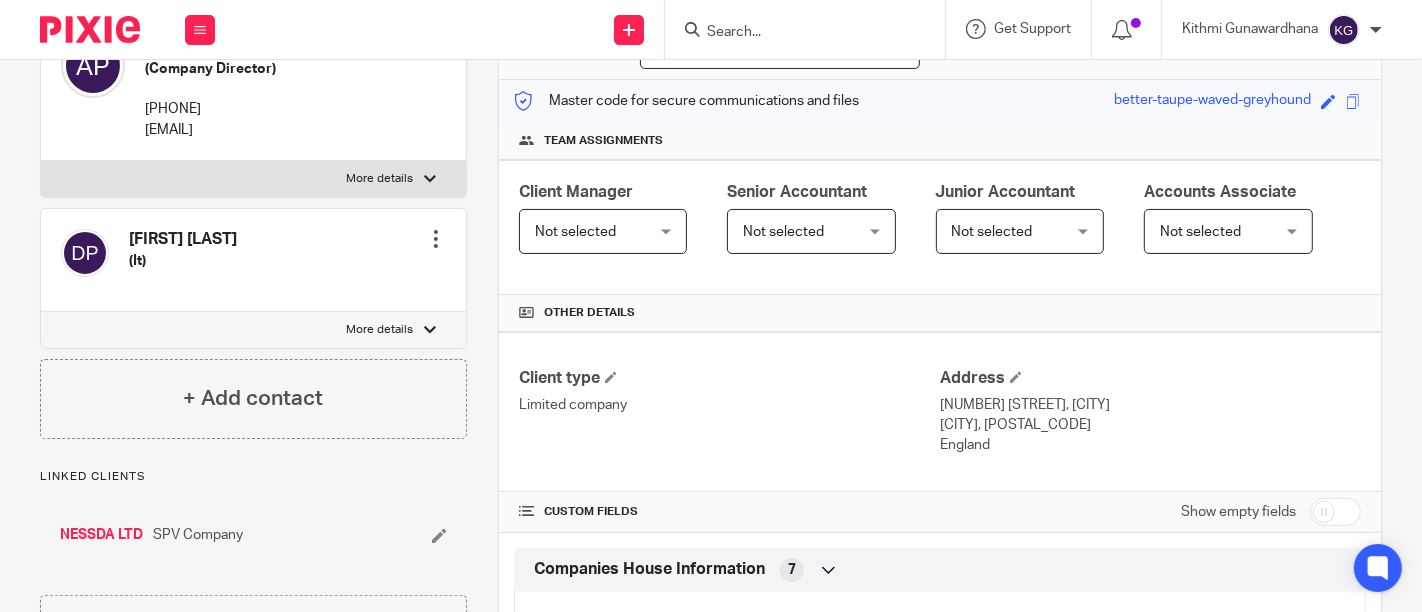 scroll, scrollTop: 0, scrollLeft: 0, axis: both 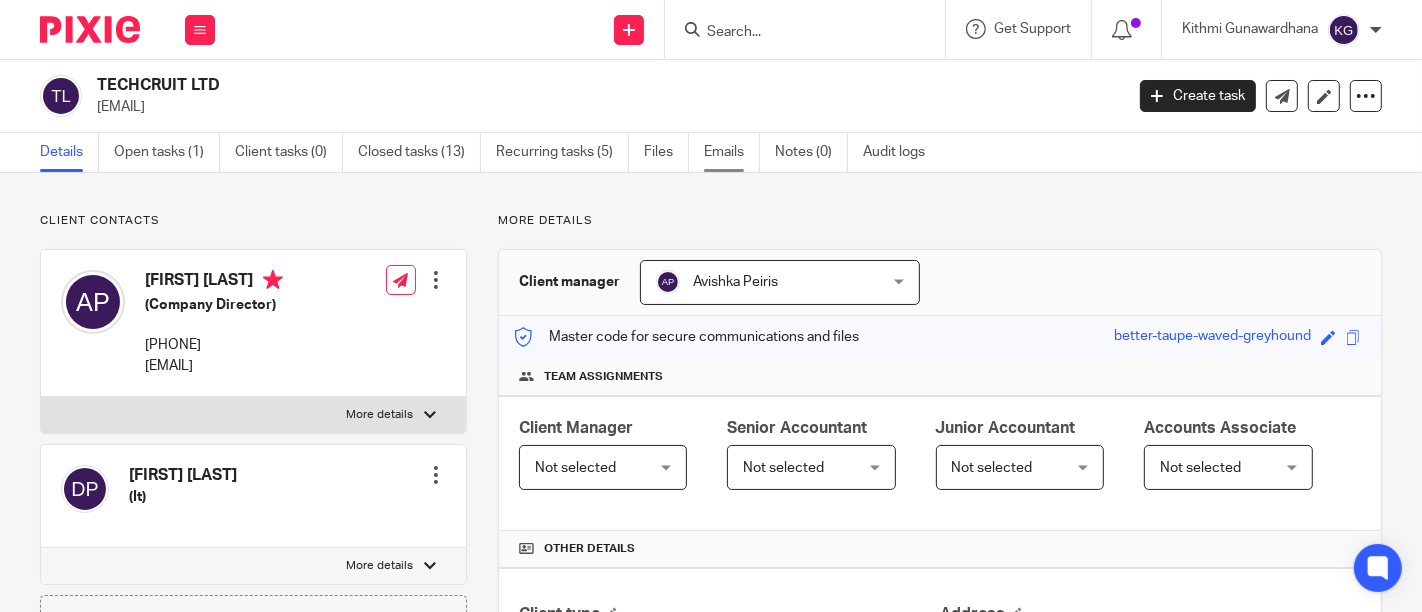 click on "Emails" at bounding box center [732, 152] 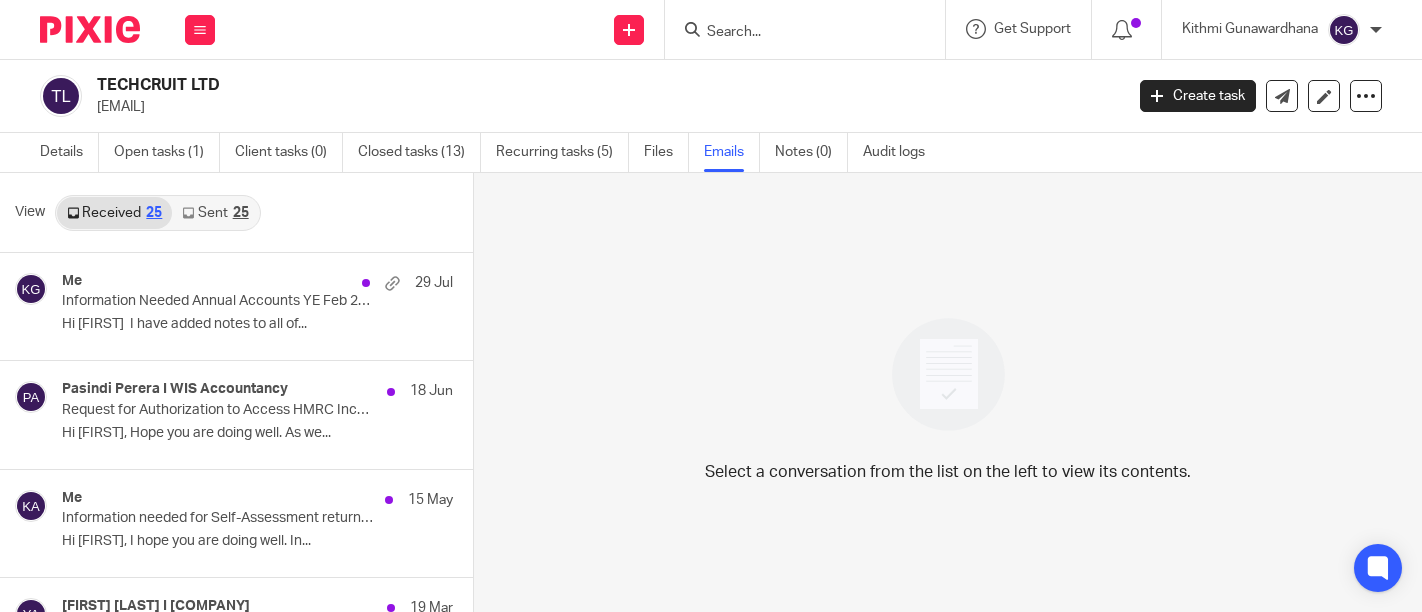 scroll, scrollTop: 0, scrollLeft: 0, axis: both 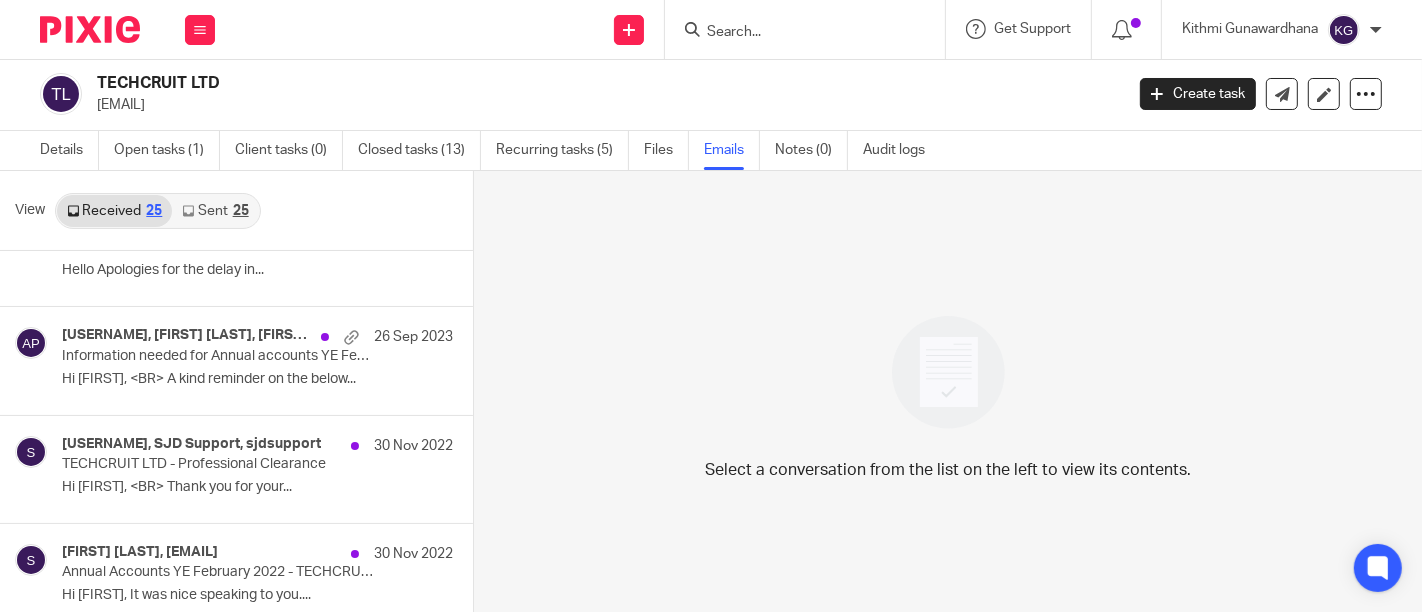 click on "25" at bounding box center [241, 211] 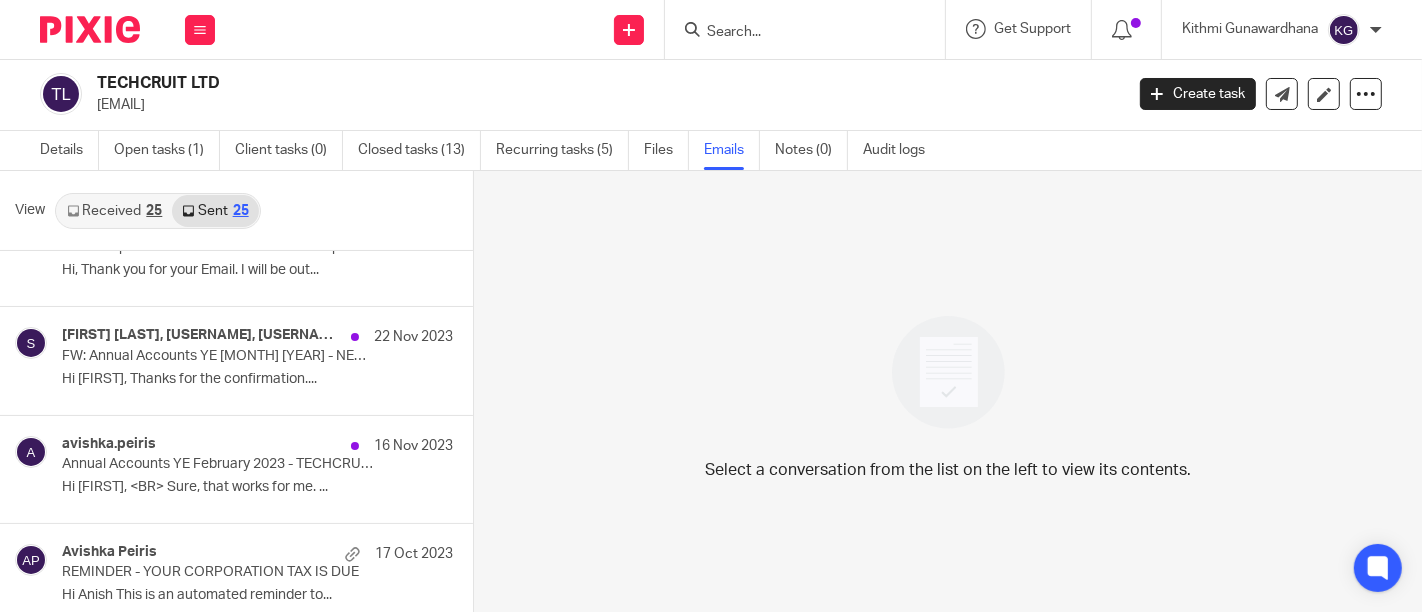 scroll, scrollTop: 0, scrollLeft: 0, axis: both 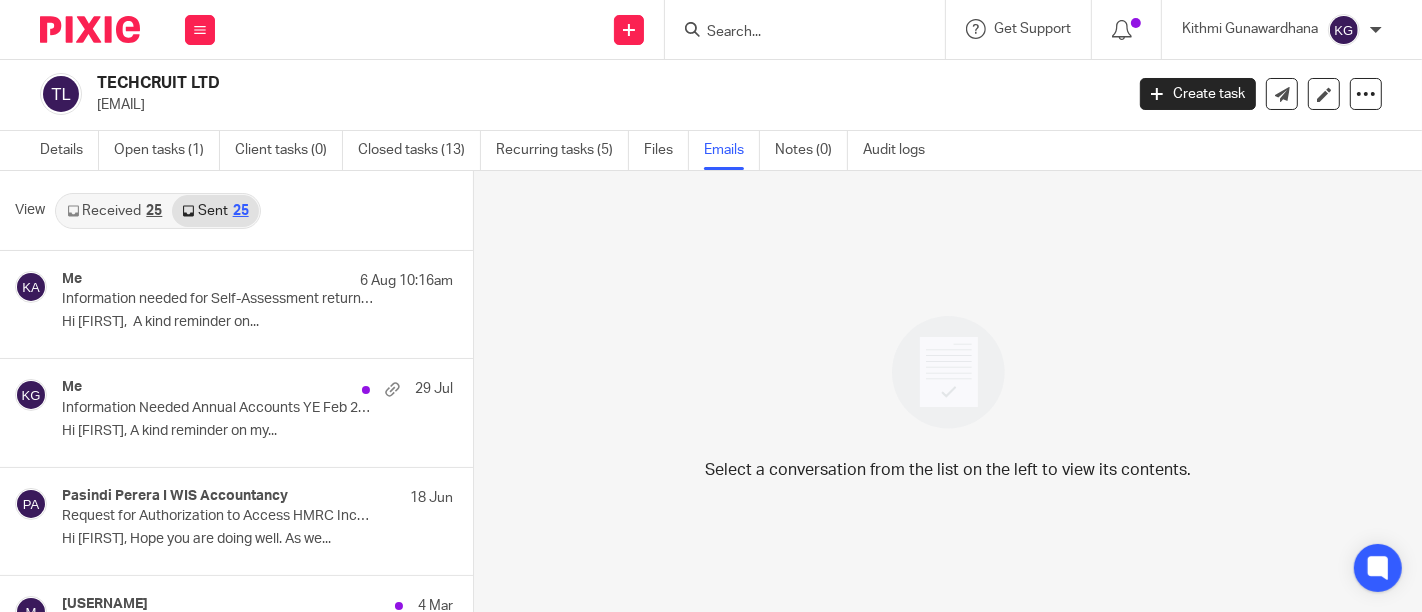 click on "Received
25" at bounding box center (114, 211) 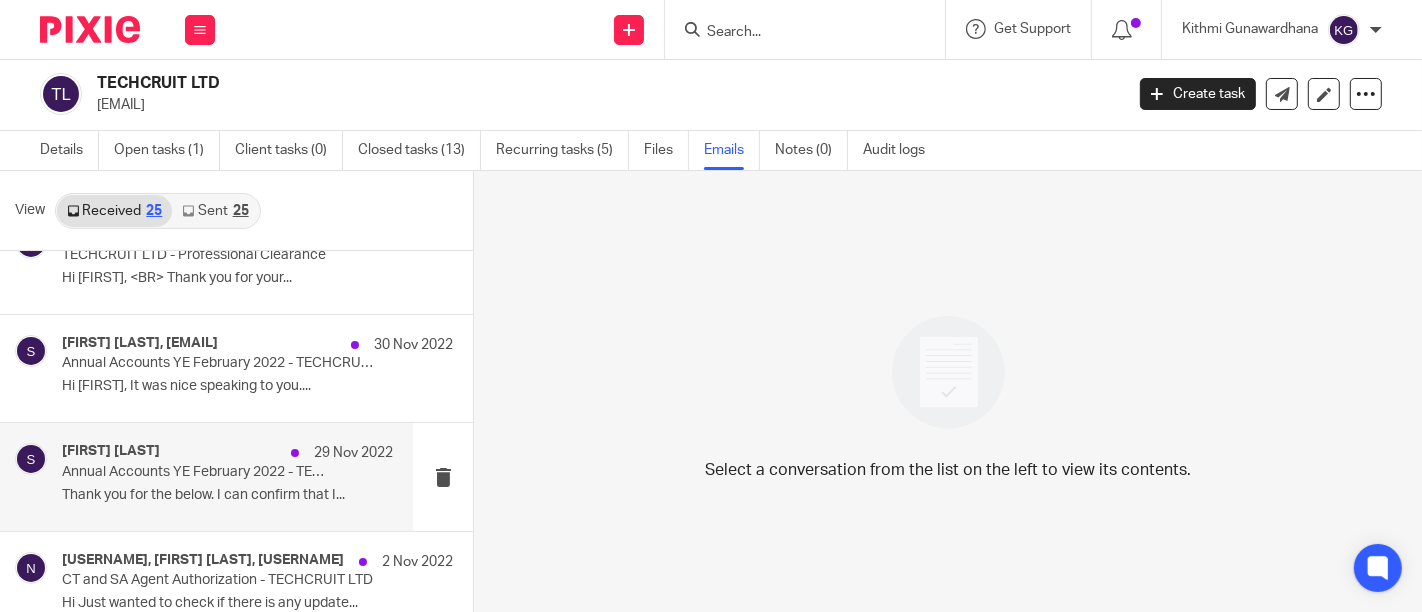 scroll, scrollTop: 2339, scrollLeft: 0, axis: vertical 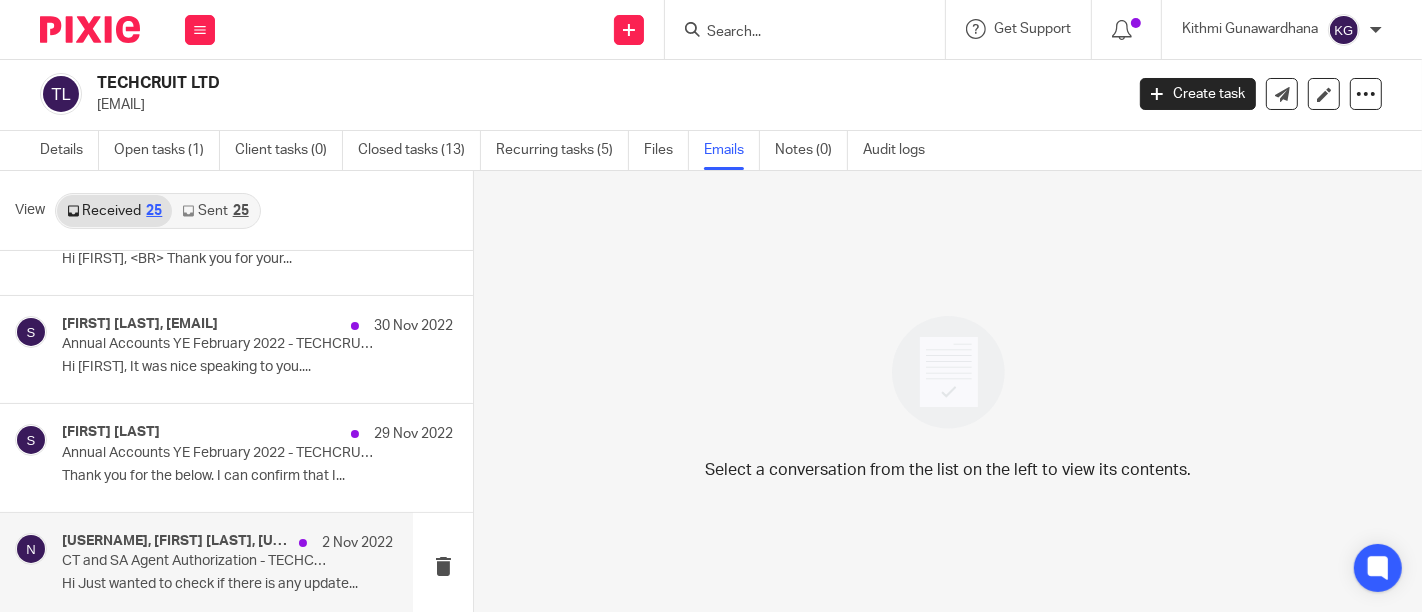 click on "CT and SA Agent Authorization - TECHCRUIT LTD" at bounding box center (194, 561) 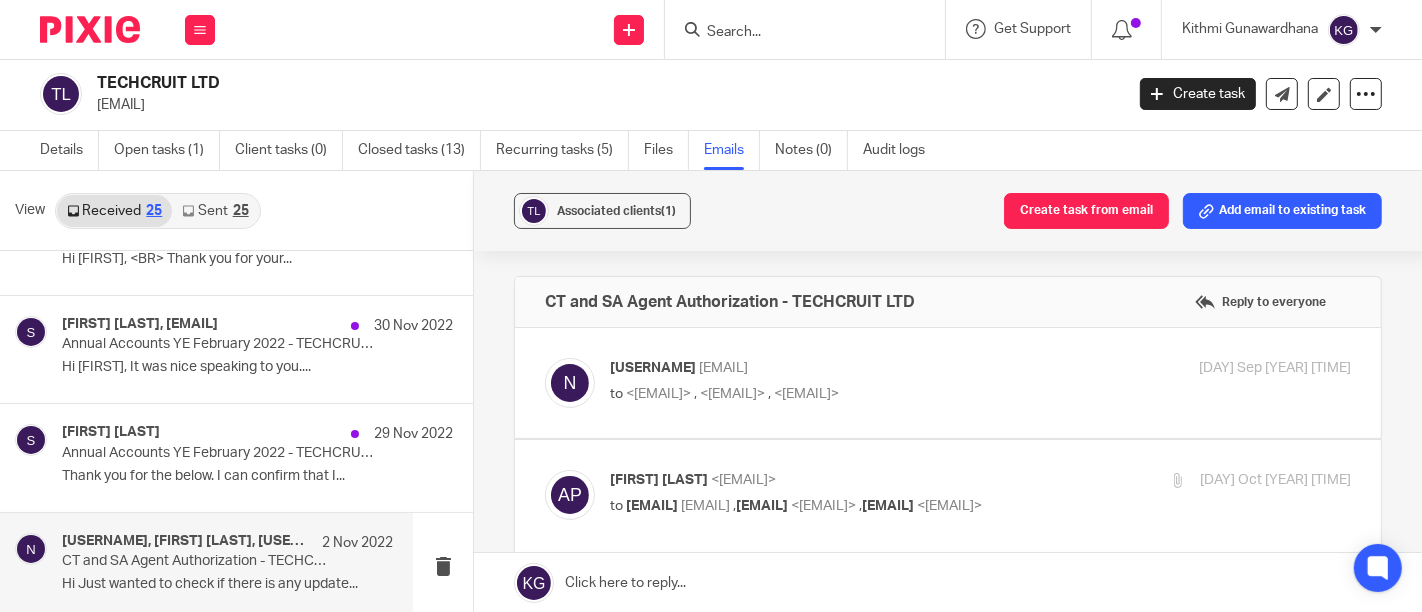 scroll, scrollTop: 0, scrollLeft: 0, axis: both 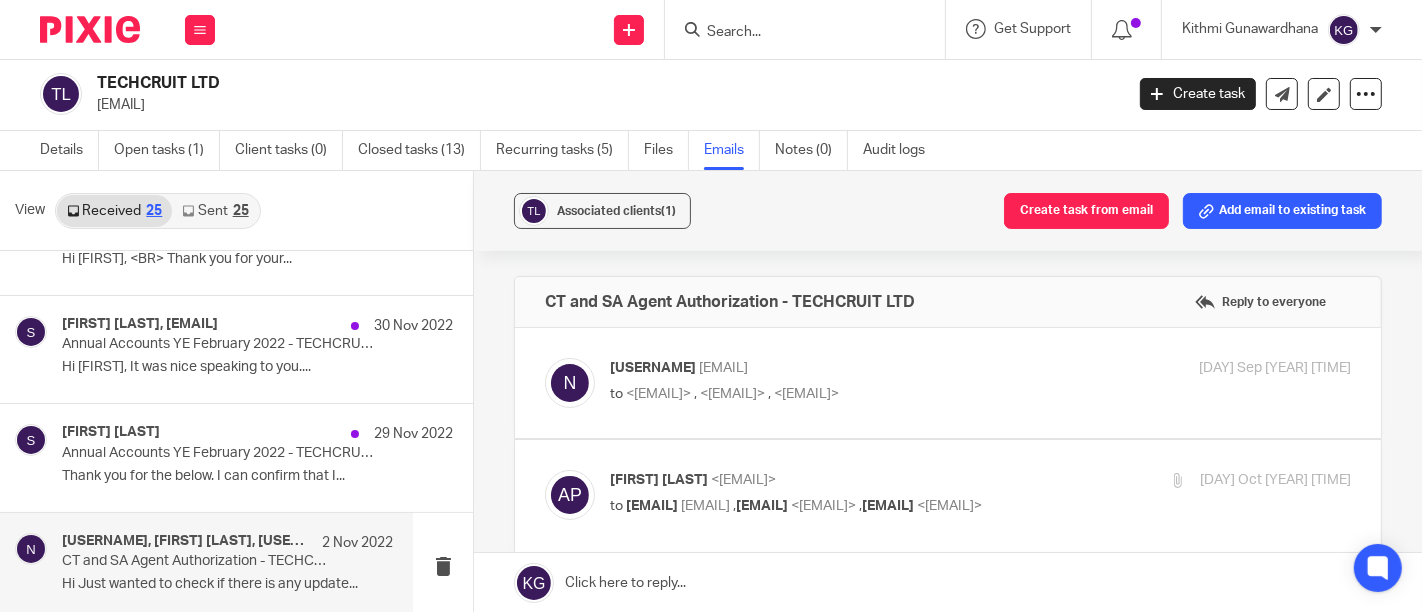 click at bounding box center [948, 383] 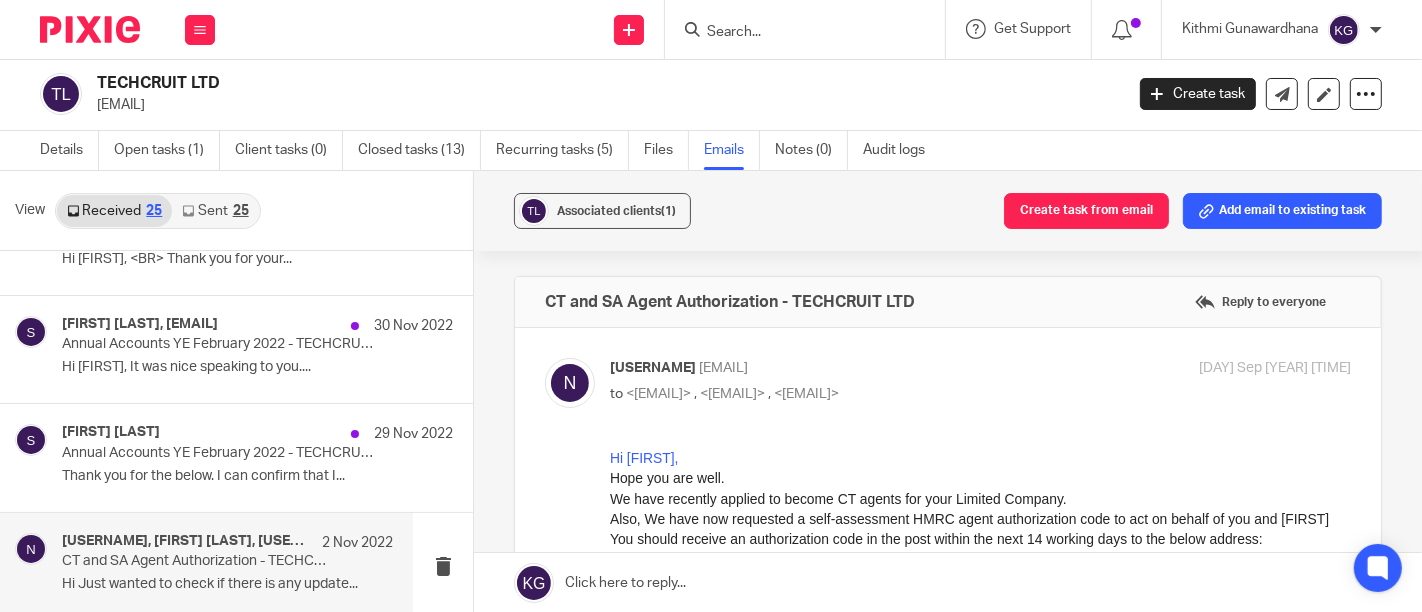 scroll, scrollTop: 0, scrollLeft: 0, axis: both 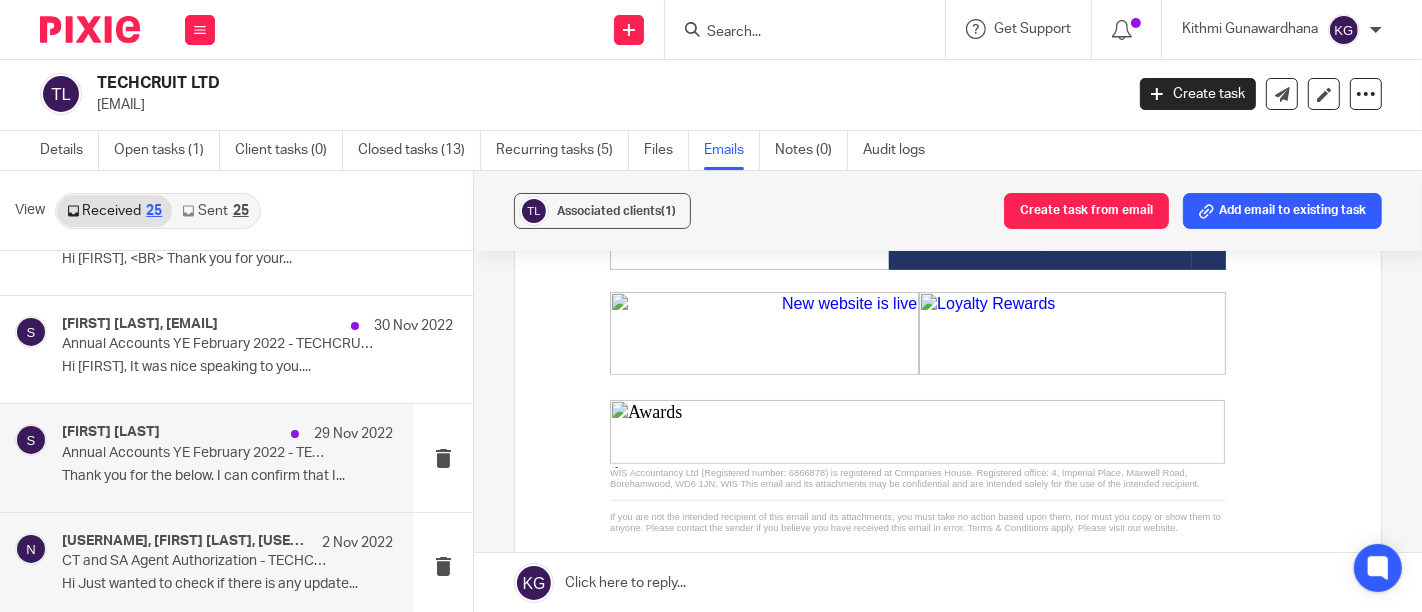 click on "Thank you for the below. I can confirm that I..." at bounding box center (227, 476) 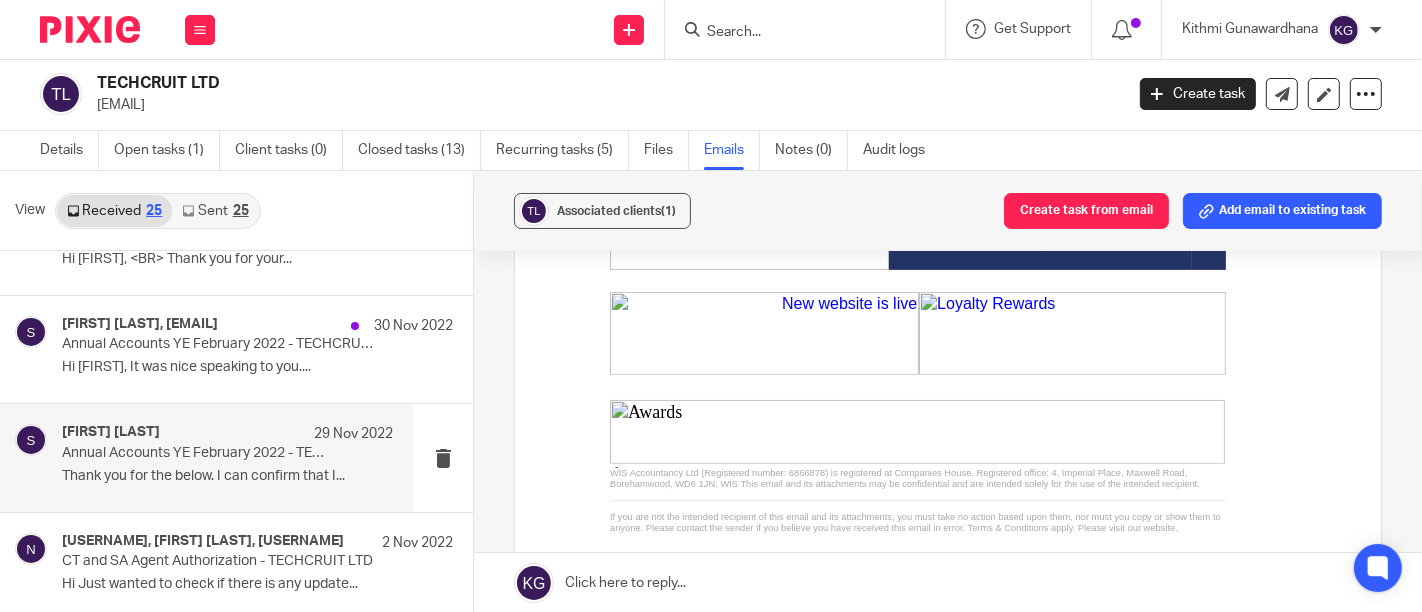 click on "[EMAIL]   [DAY] [MONTH] [YEAR]   Annual Accounts YE [MONTH] [YEAR] - [COMPANY]   Thank you for the below. I can confirm that I..." at bounding box center [206, 457] 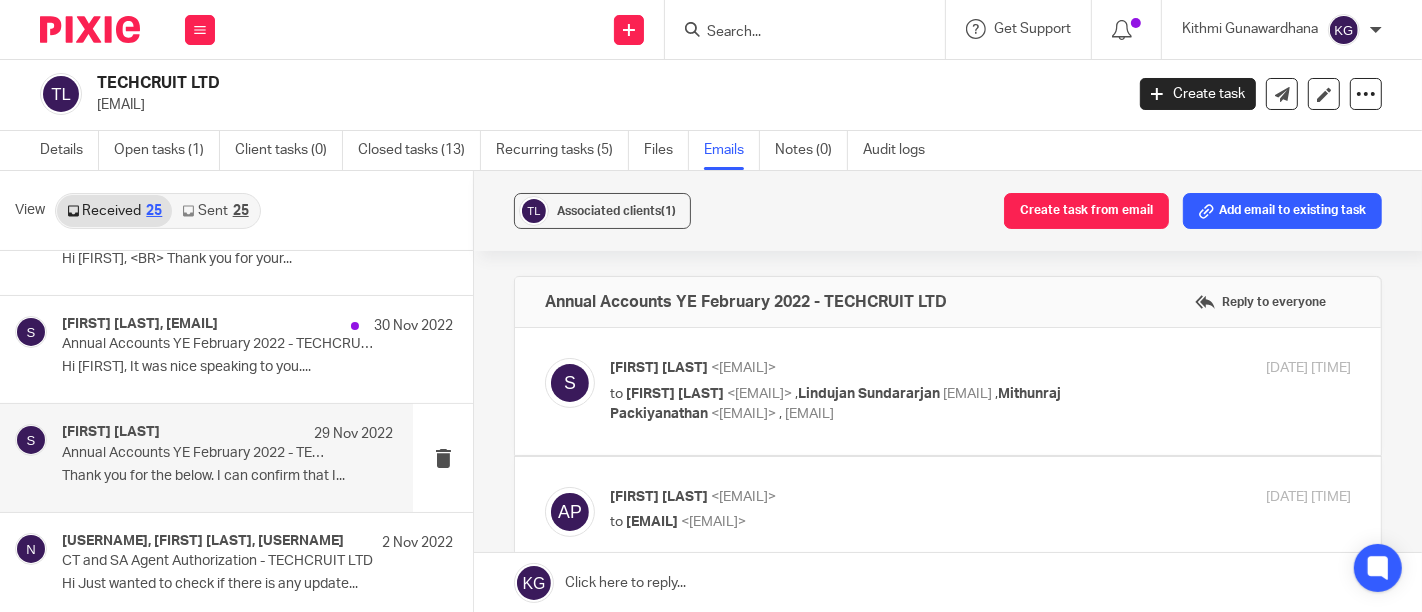 scroll, scrollTop: 0, scrollLeft: 0, axis: both 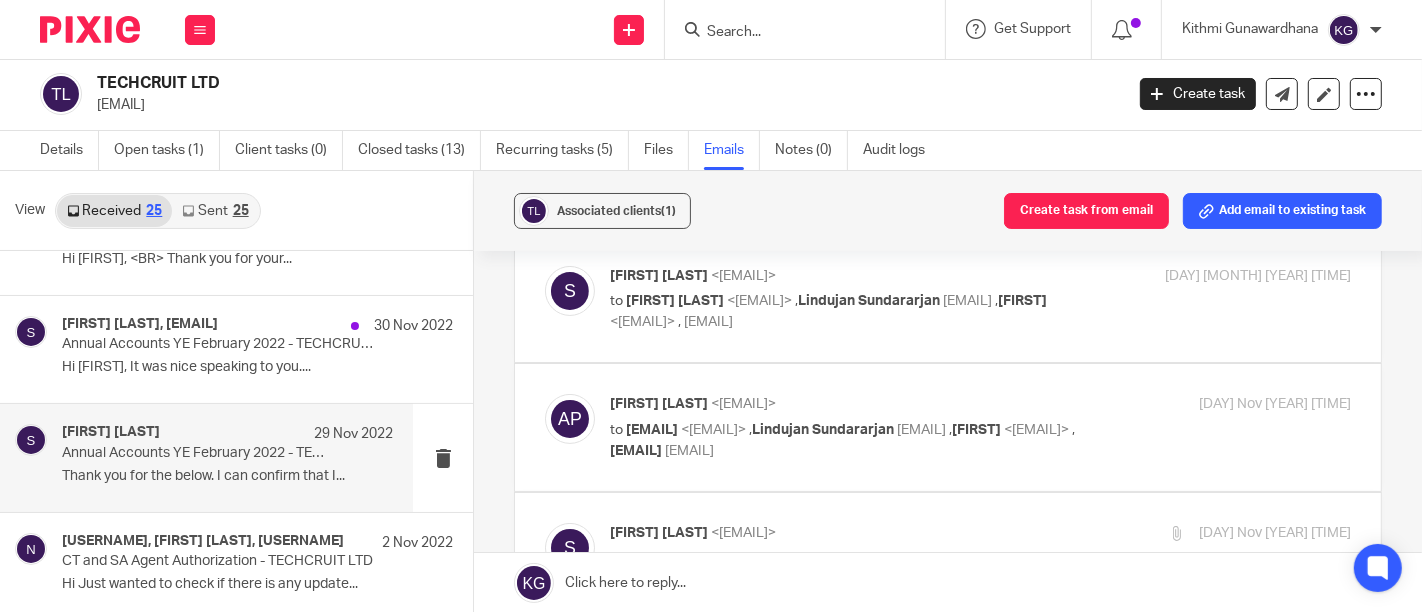 click at bounding box center (948, 299) 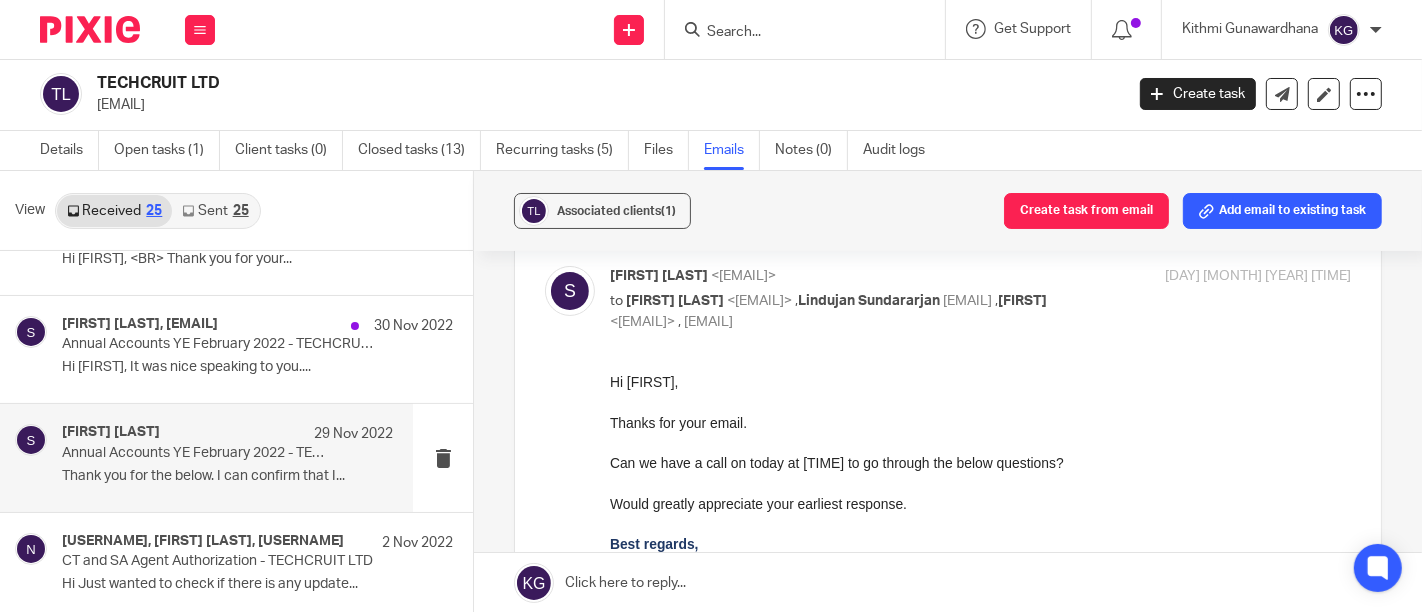 scroll, scrollTop: 0, scrollLeft: 0, axis: both 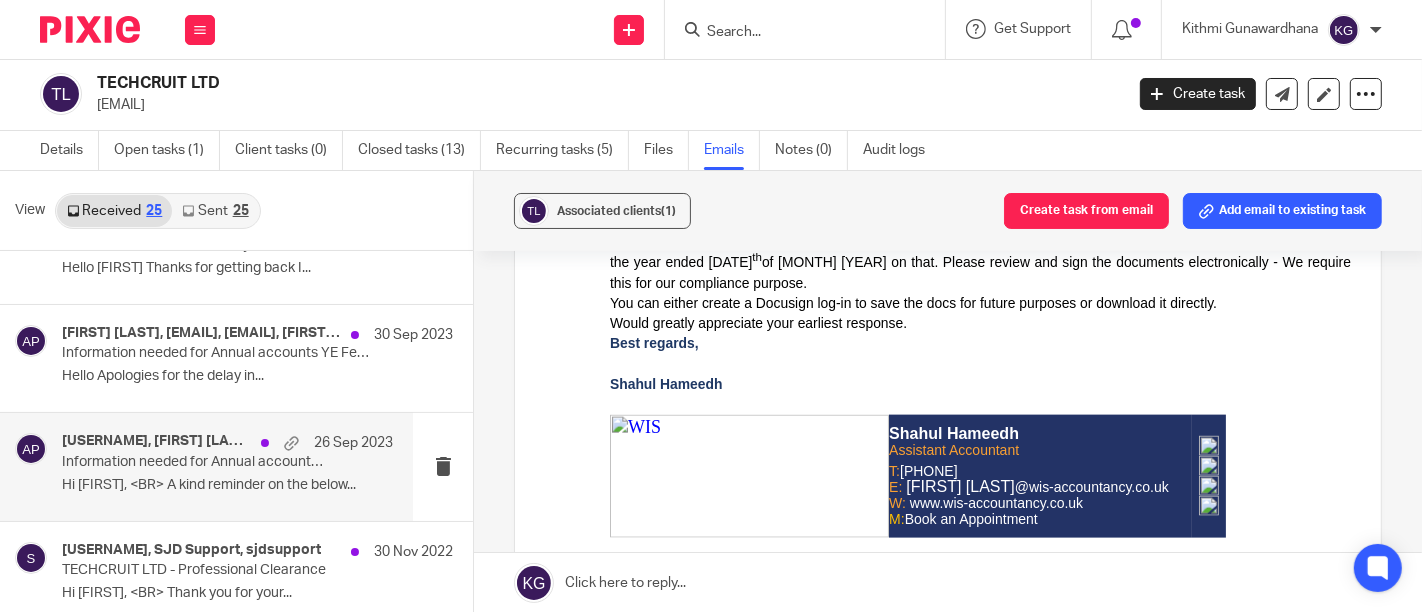 click on "Information needed  for Annual accounts YE February 2023 - TECHCRUIT LTD" at bounding box center (194, 462) 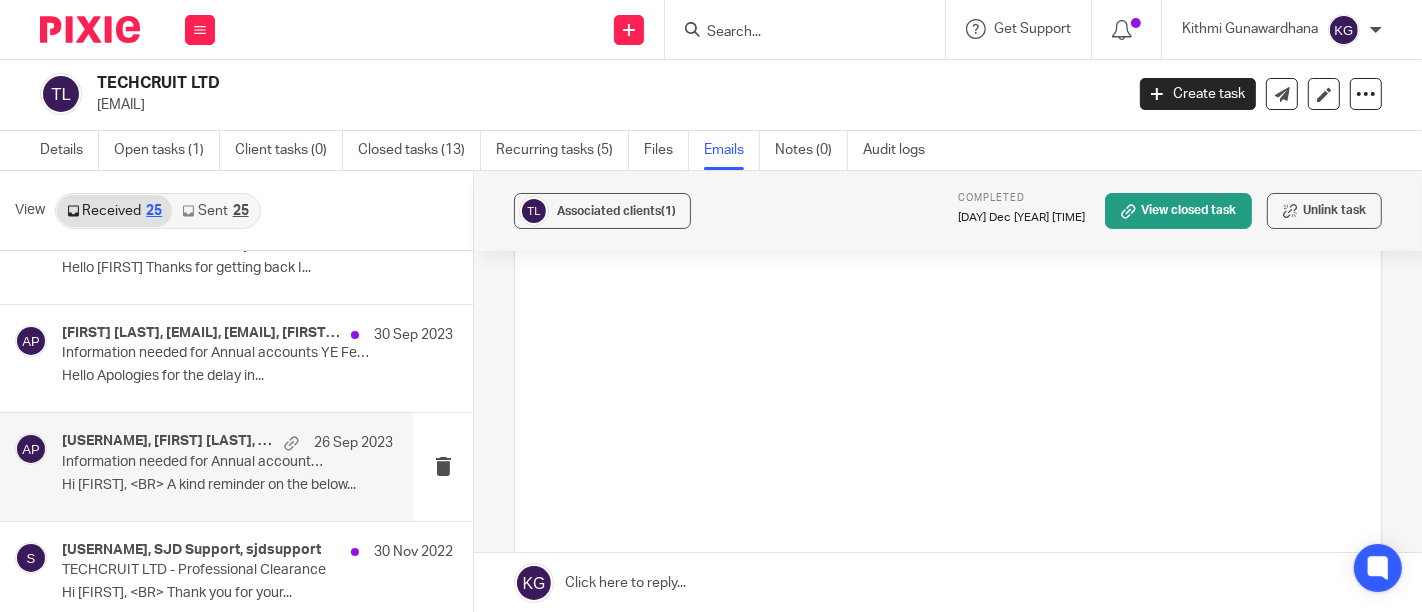 click on "Hi [FIRST], <BR> A kind reminder on the below..." at bounding box center (227, 485) 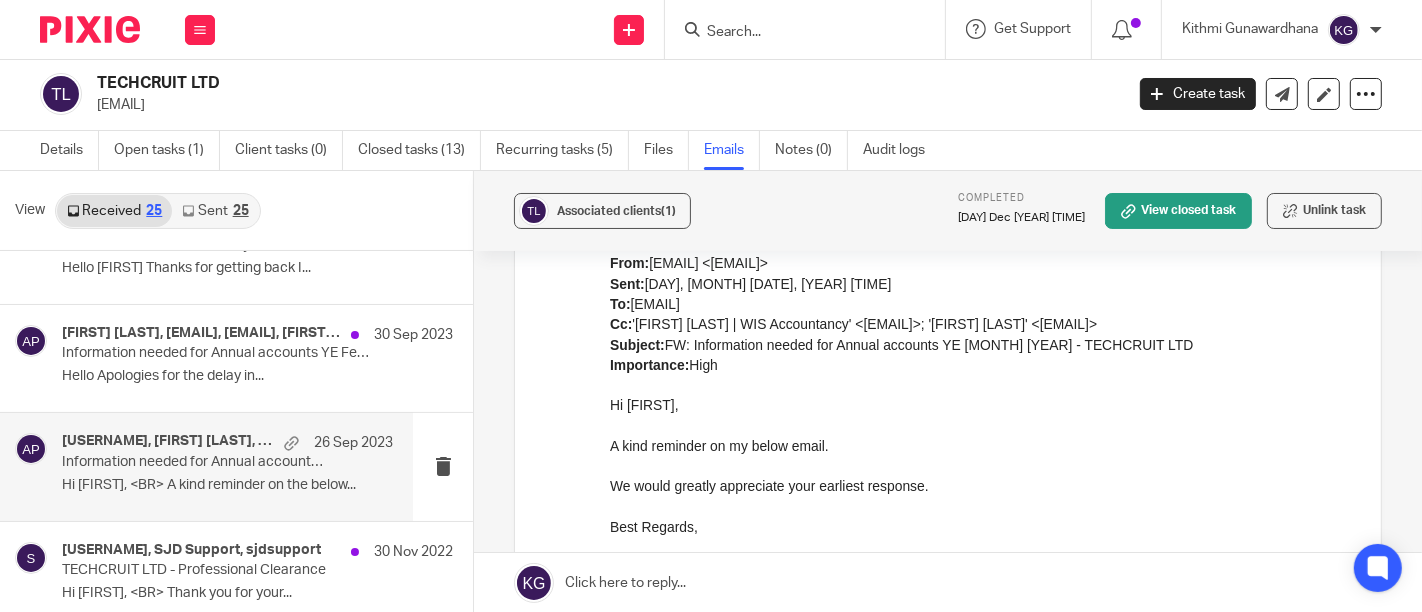 scroll, scrollTop: 0, scrollLeft: 0, axis: both 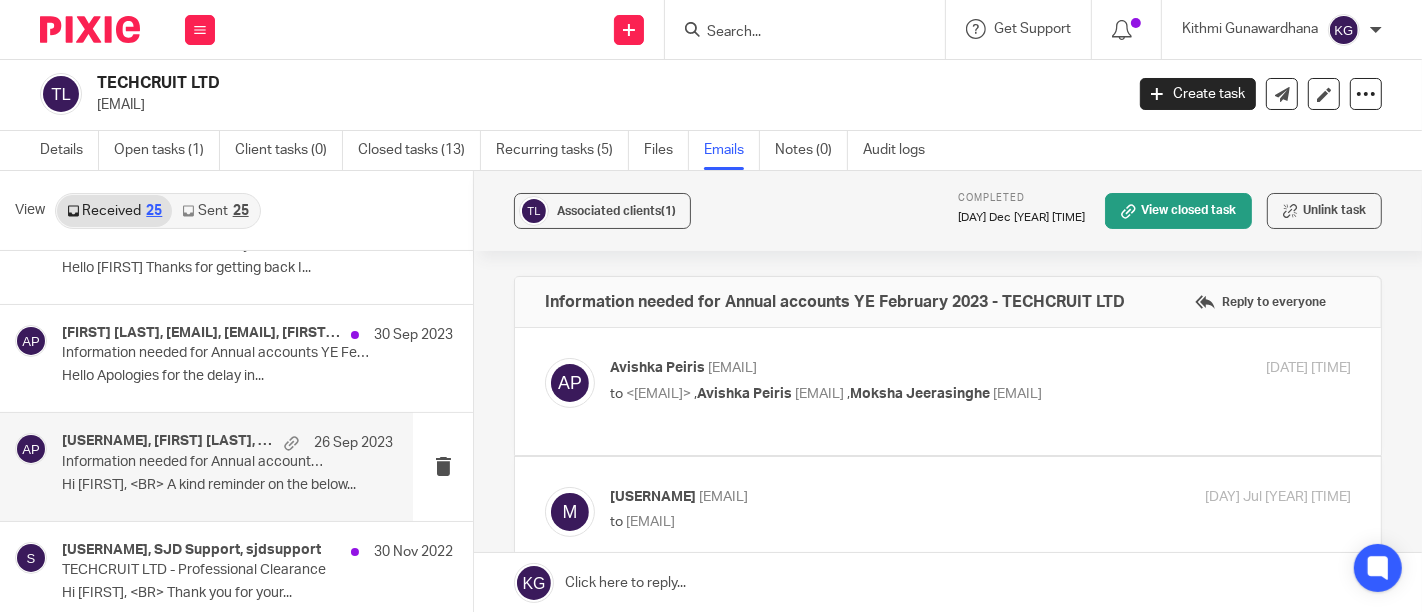 click at bounding box center (948, 391) 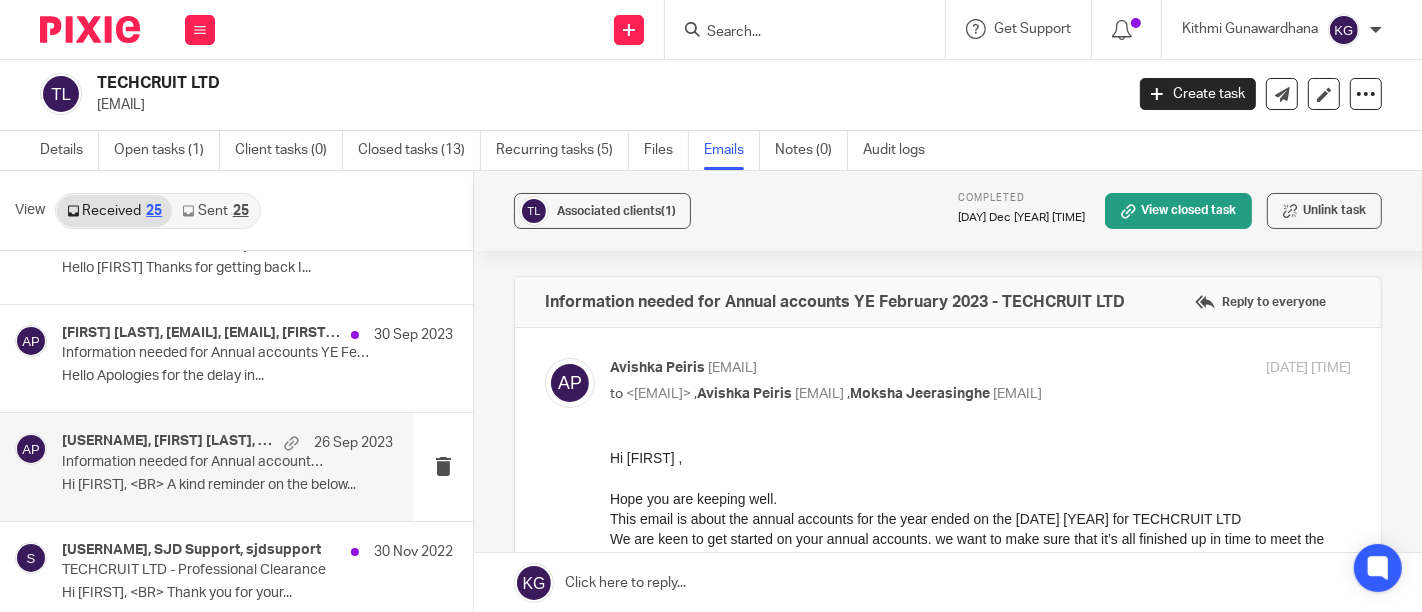 scroll, scrollTop: 0, scrollLeft: 0, axis: both 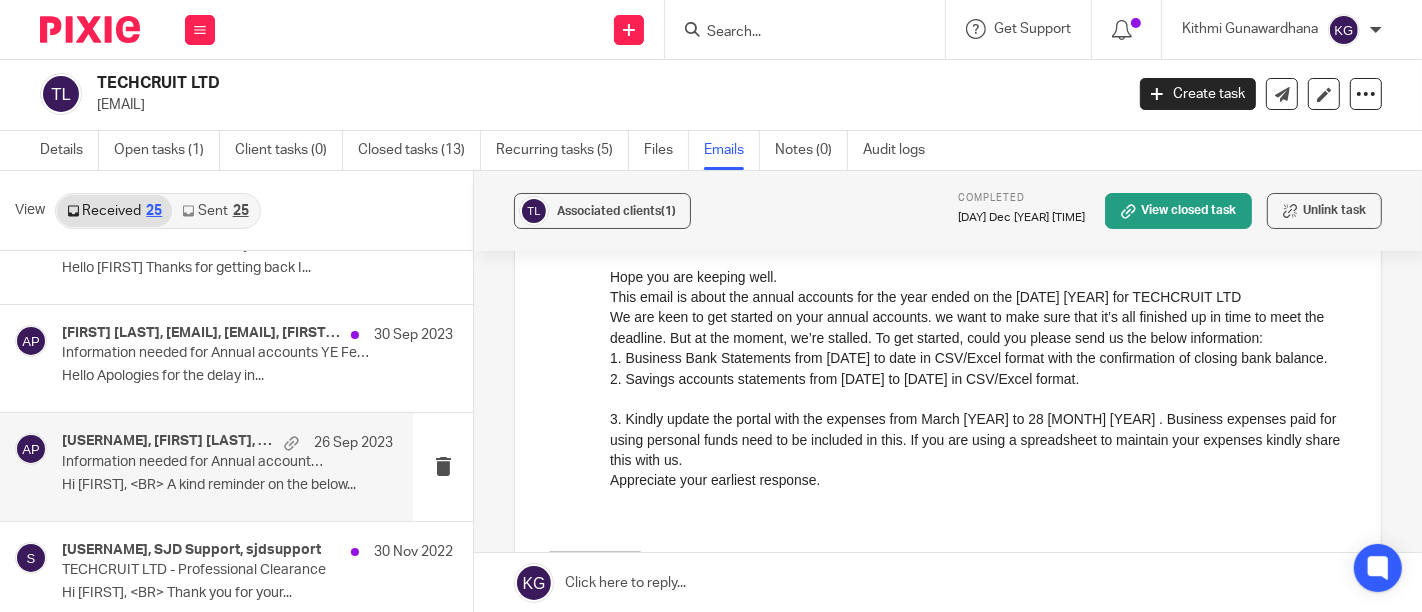 click on "Sent
25" at bounding box center (215, 211) 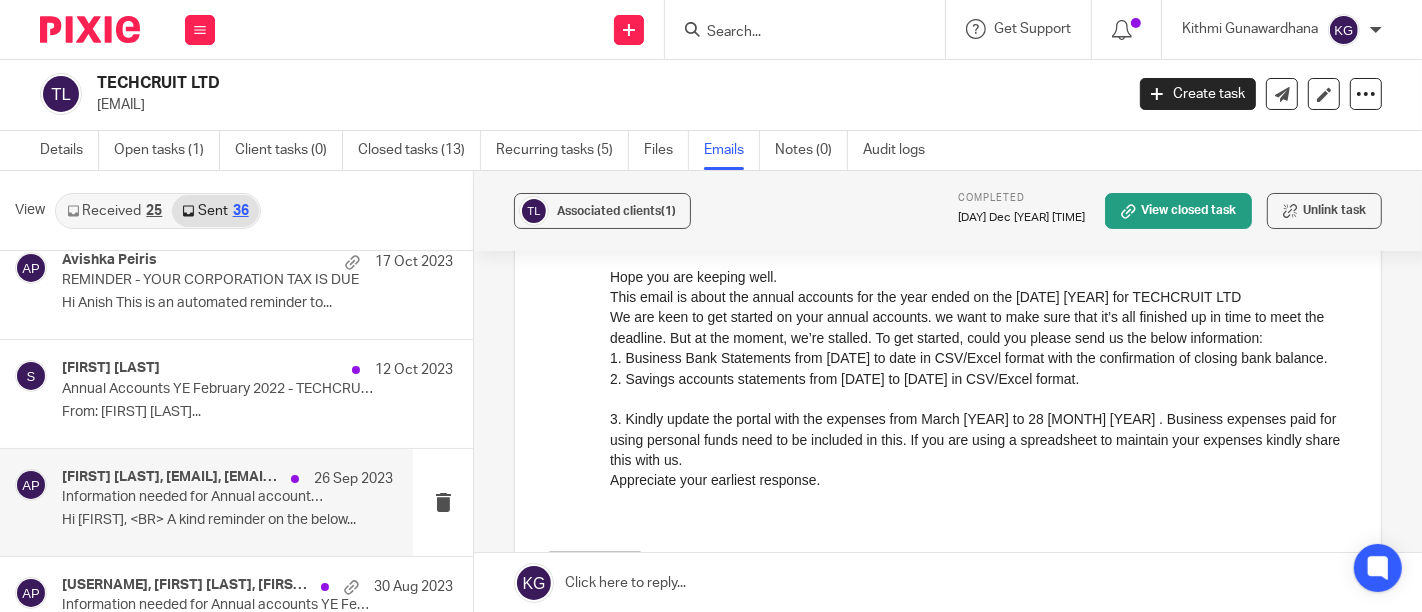 scroll, scrollTop: 2292, scrollLeft: 0, axis: vertical 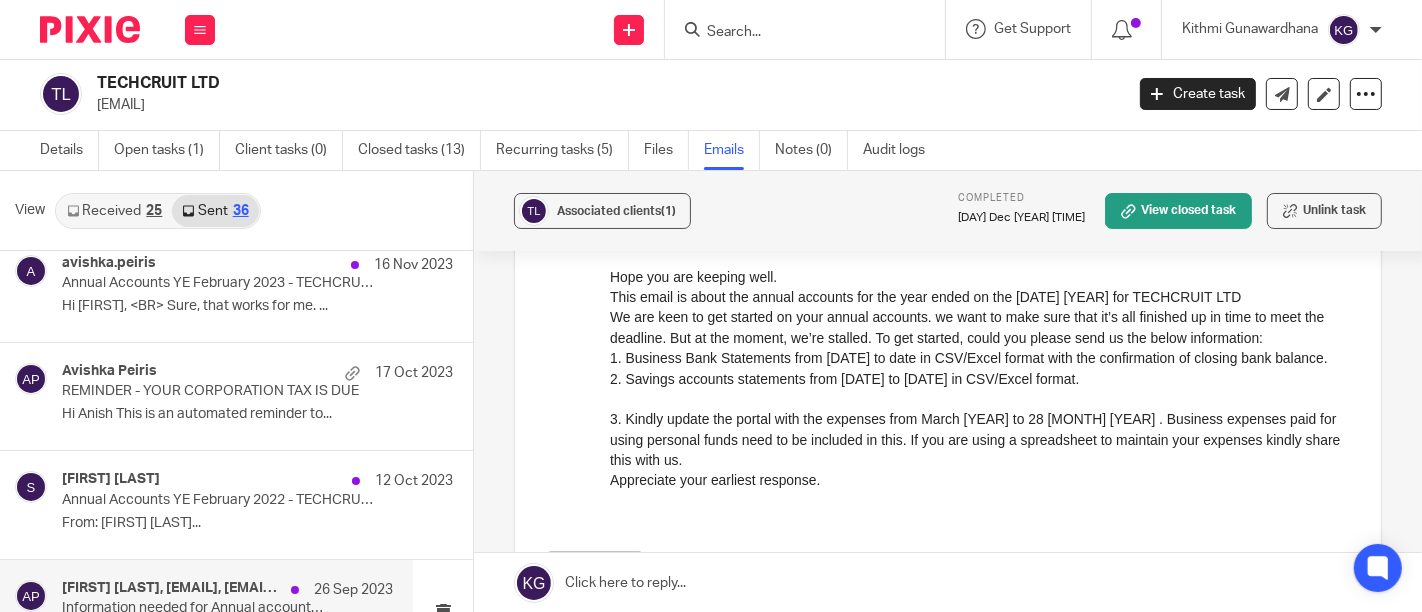 click on "[FIRST] [LAST]  12 [DATE]" at bounding box center (257, 481) 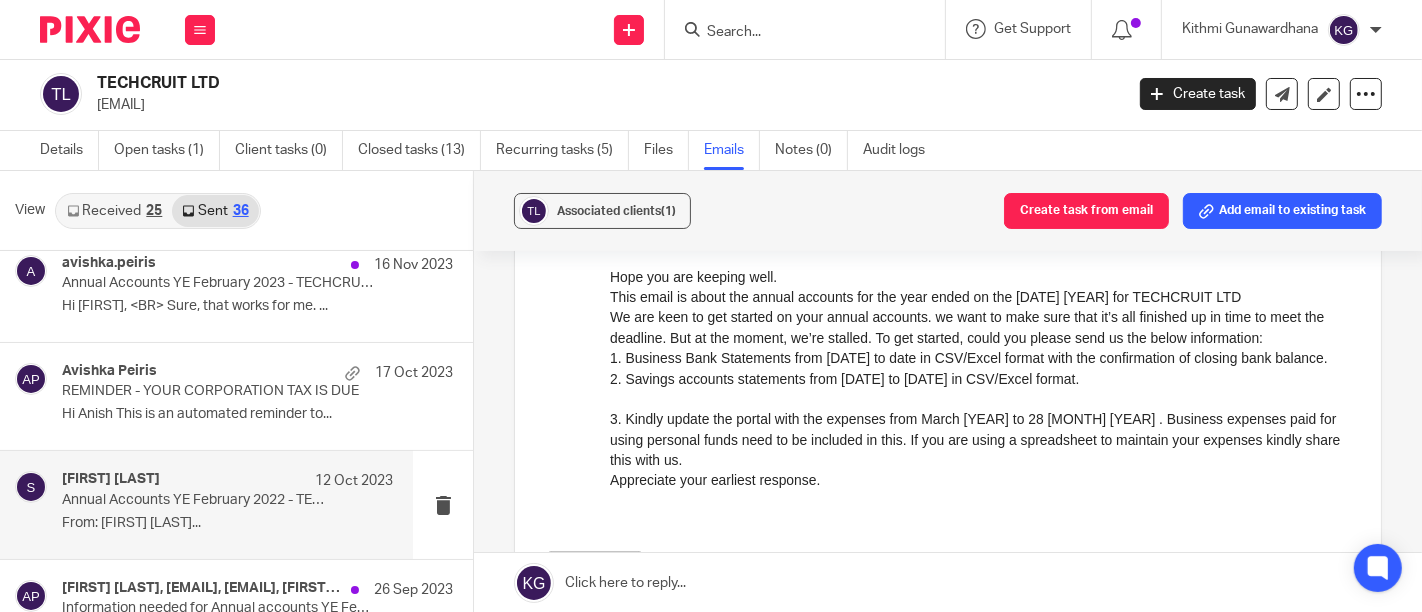 scroll 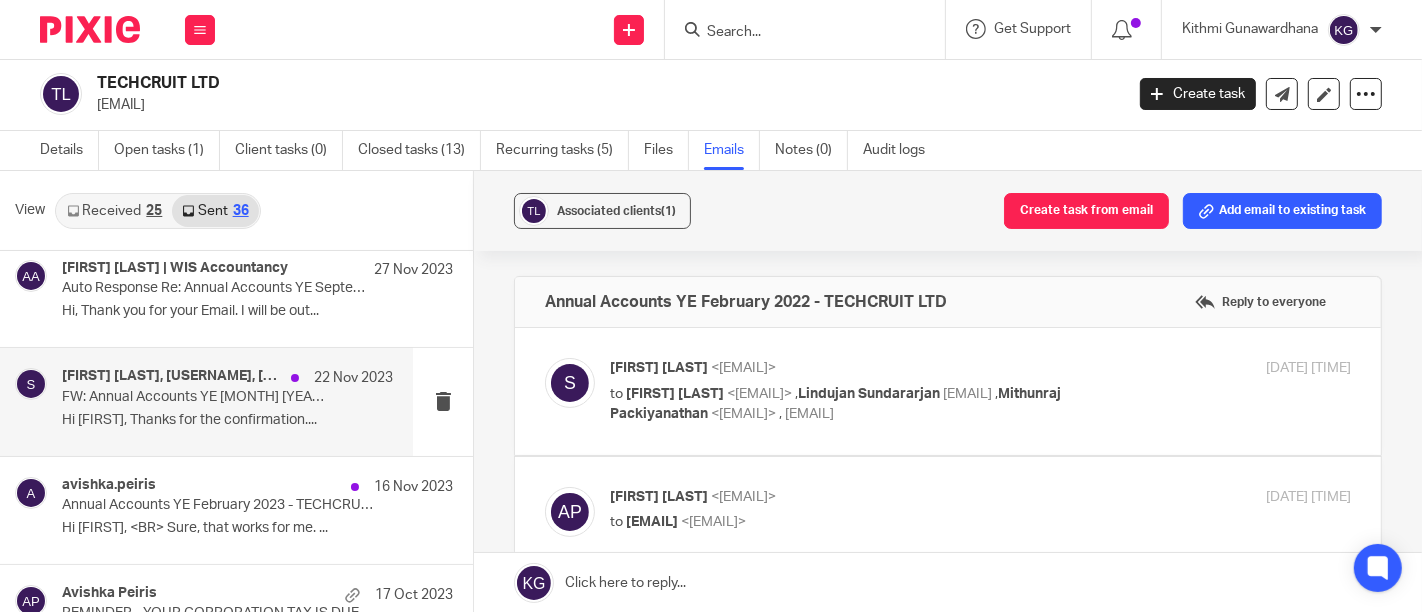 click on "[FIRST] [LAST], [EMAIL], [EMAIL]
[DAY] [MONTH] [YEAR]   FW: Annual Accounts YE [MONTH] [YEAR] - [COMPANY]   Hi [FIRST],     Thanks for the confirmation...." at bounding box center [206, 401] 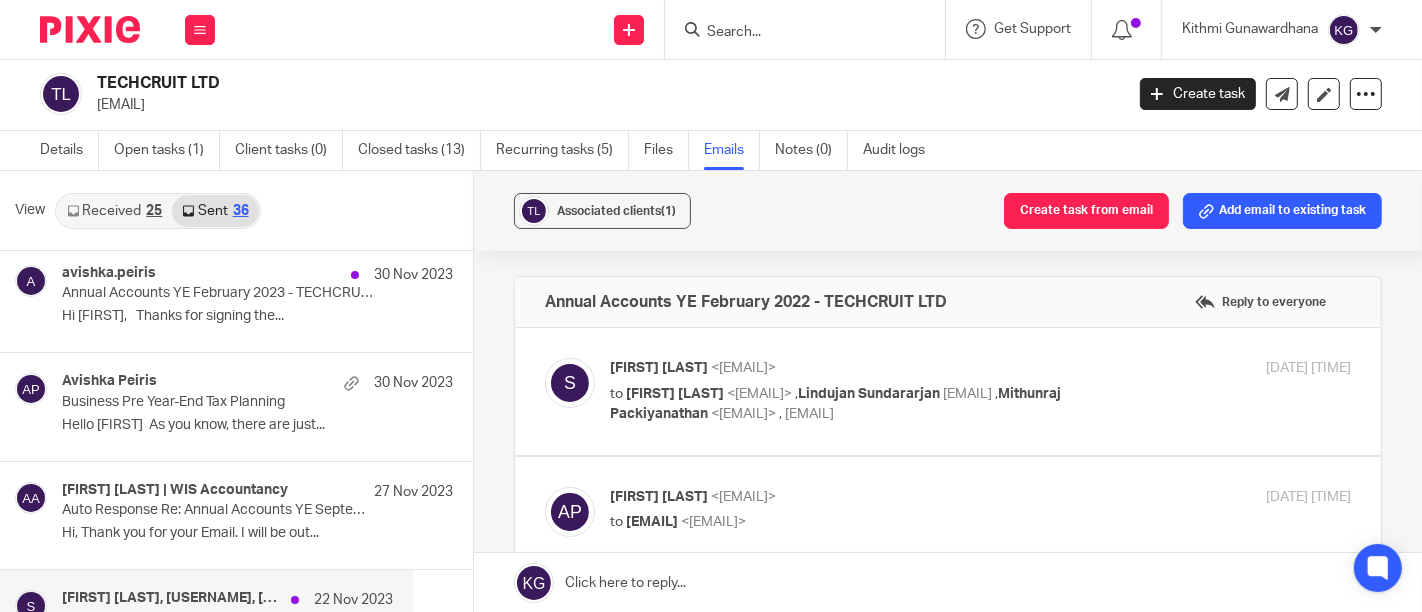 click on "[FIRST] [LAST]
[DAY] [MONTH] [YEAR]   Business Pre Year-End Tax Planning   Hello [FIRST]     As you know, there are just..." at bounding box center (257, 406) 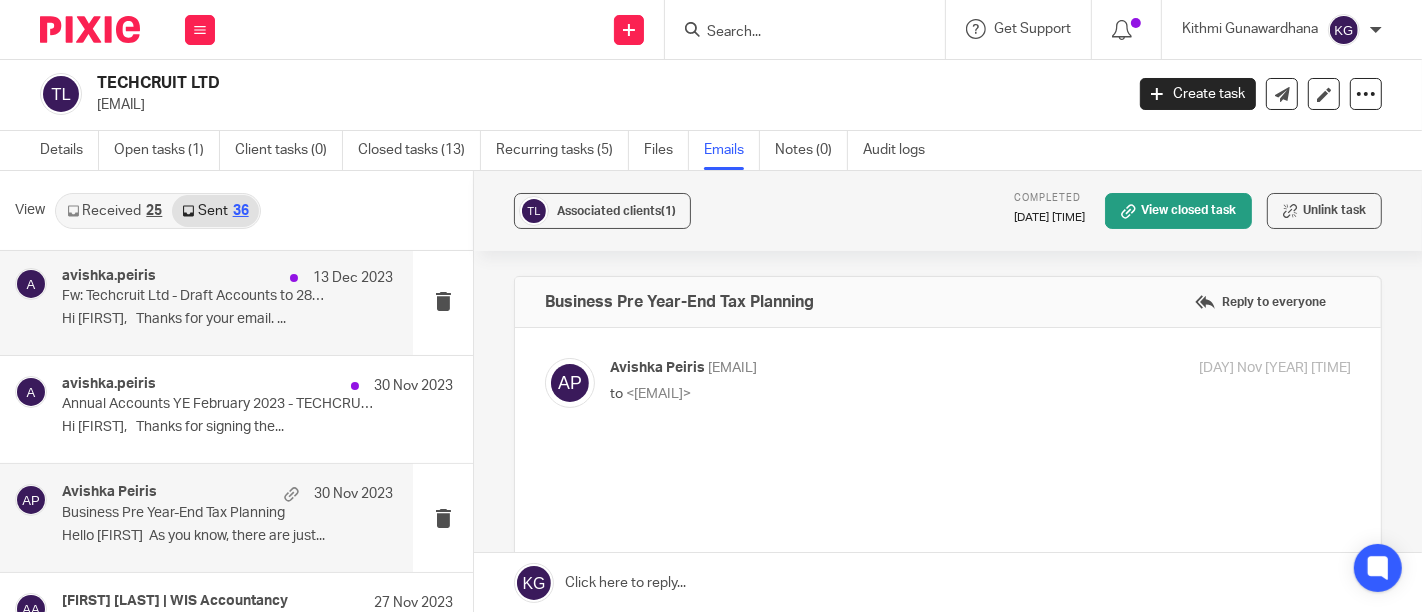 click on "[USERNAME]
[DATE] Fw: Techcruit Ltd - Draft Accounts to [DATE]. Hi [FIRST], <BR> Thanks for your email. ..." at bounding box center [206, 301] 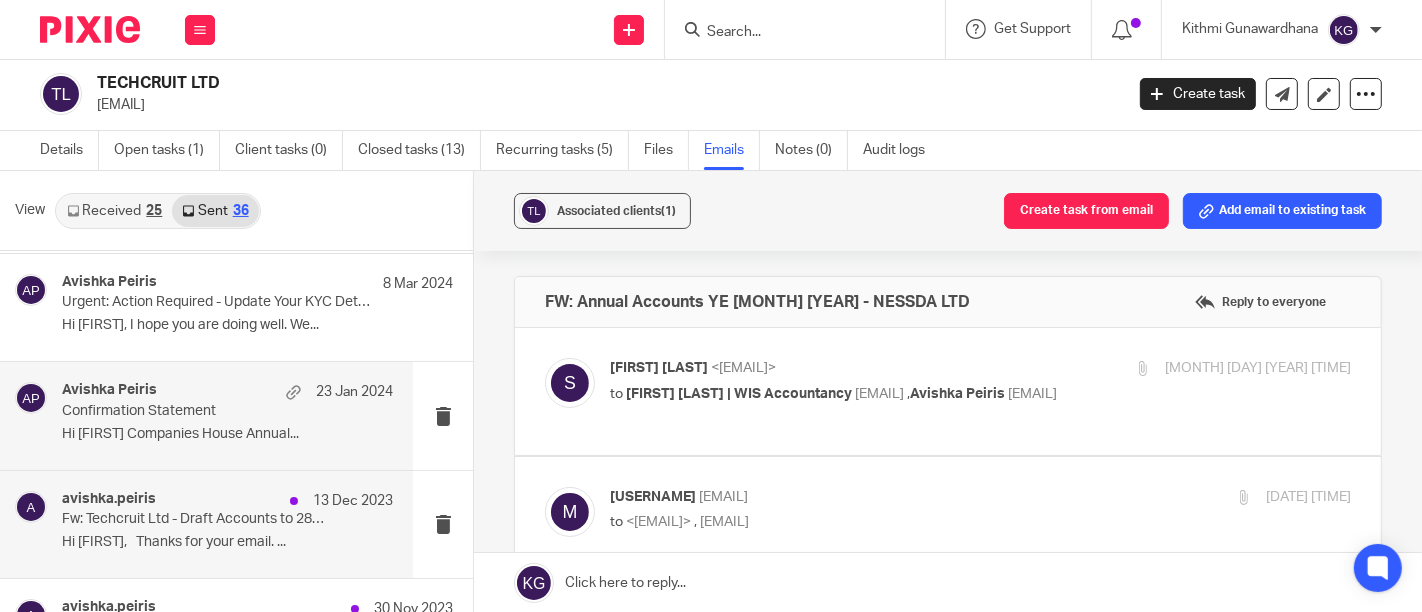 click on "Confirmation Statement" at bounding box center (194, 411) 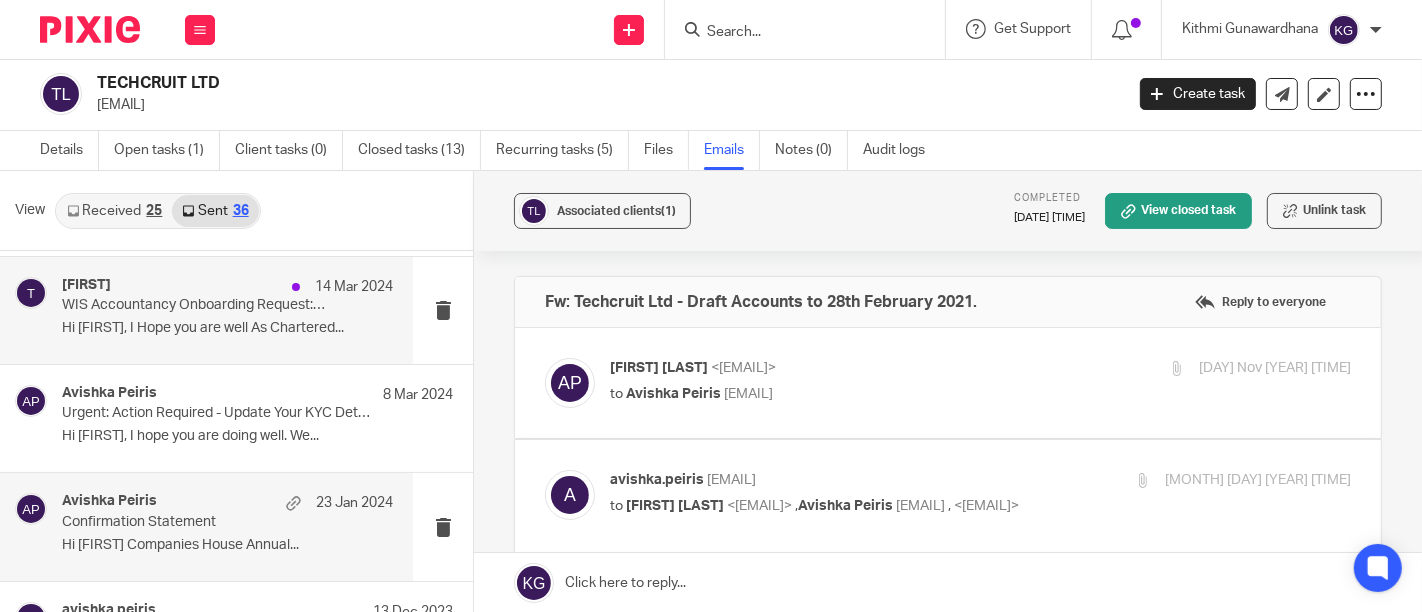 click on "[FIRST] [LAST]  14 [MONTH] [YEAR]  WIS Accountancy Onboarding Request: Please complete identity verification check  Hi [FIRST],    I Hope you are well   As Chartered..." at bounding box center [206, 310] 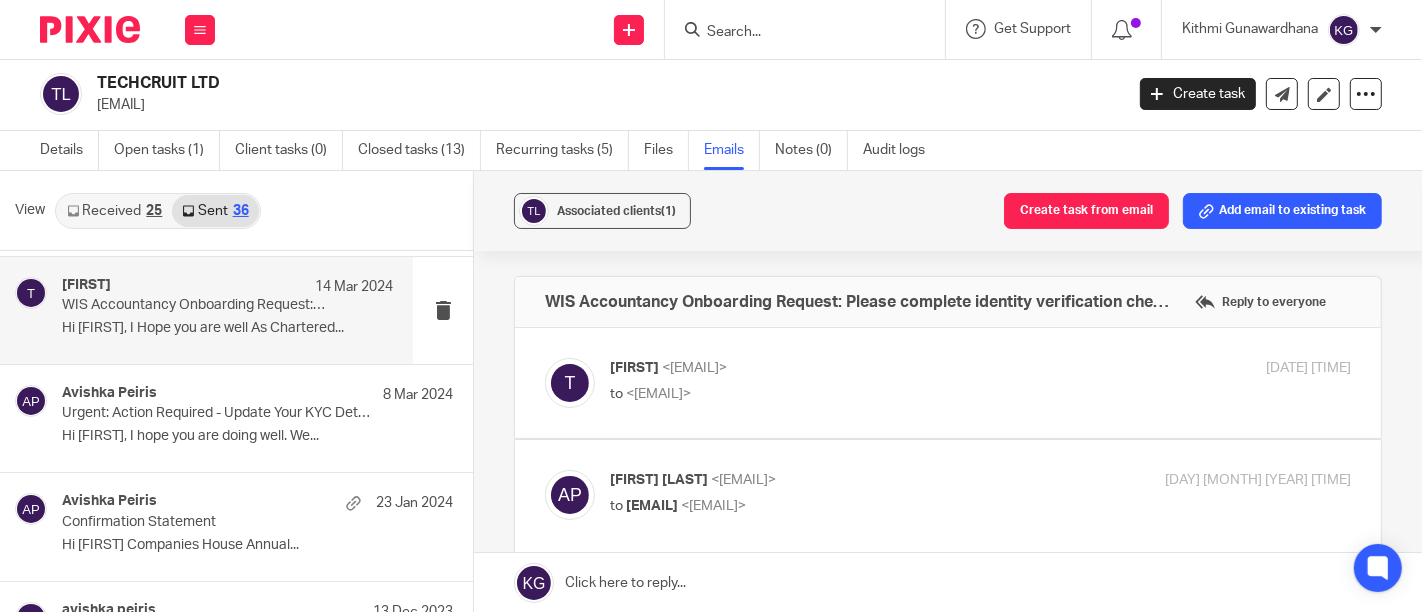 click on "[FIRST] [LAST]  14 [MONTH] [YEAR]  WIS Accountancy Onboarding Request: Please complete identity verification check  Hi [FIRST],    I Hope you are well   As Chartered..." at bounding box center [227, 310] 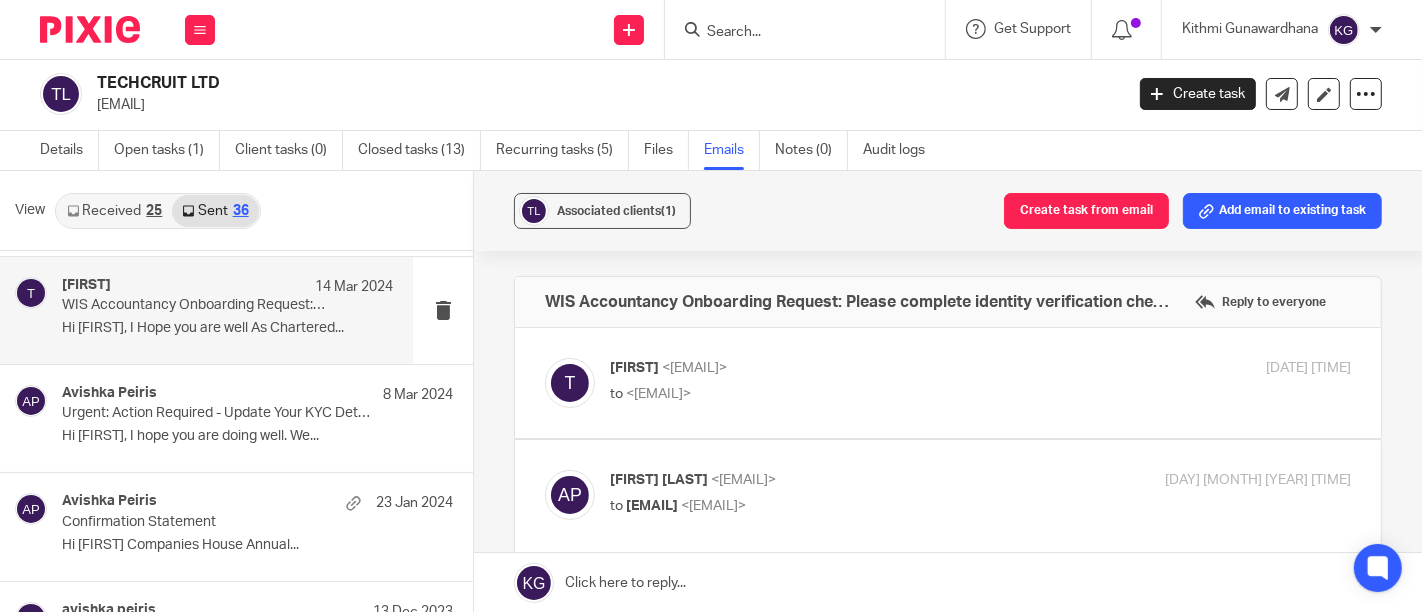 click at bounding box center [948, 383] 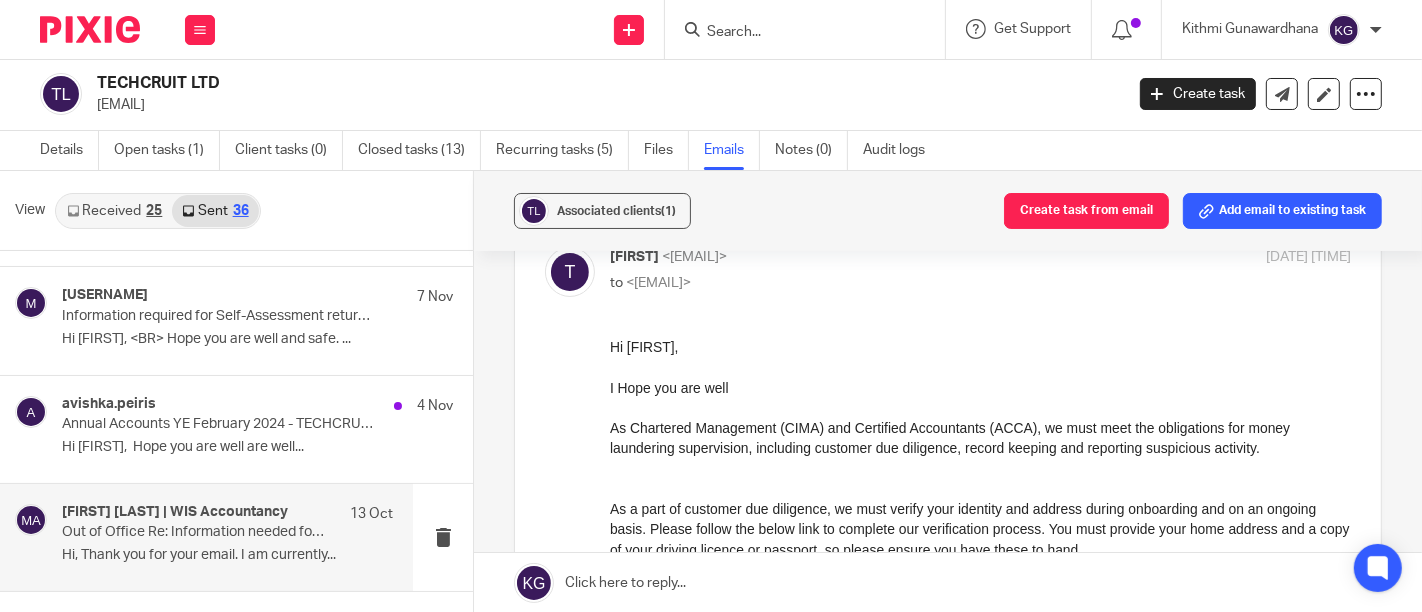 click on "Out of Office Re: Information needed for Annual accounts YE [YEAR] - [COMPANY]" at bounding box center [194, 532] 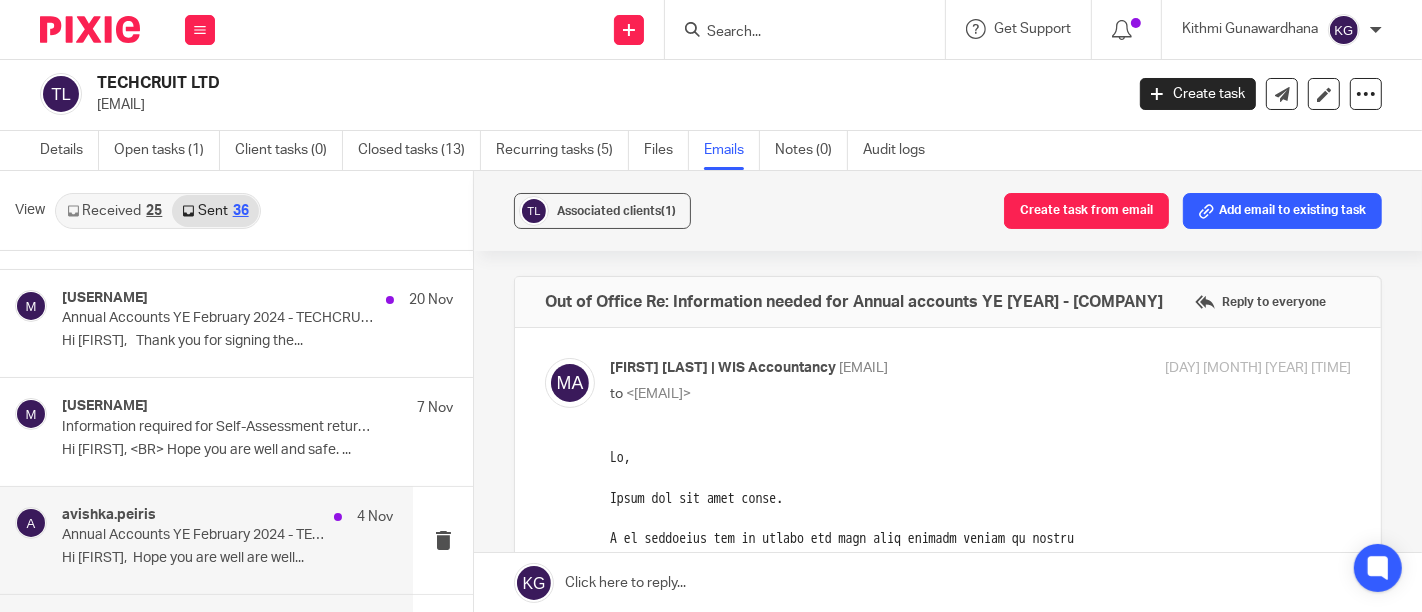 click on "Annual Accounts YE February 2024 - TECHCRUIT LTD" at bounding box center (194, 535) 